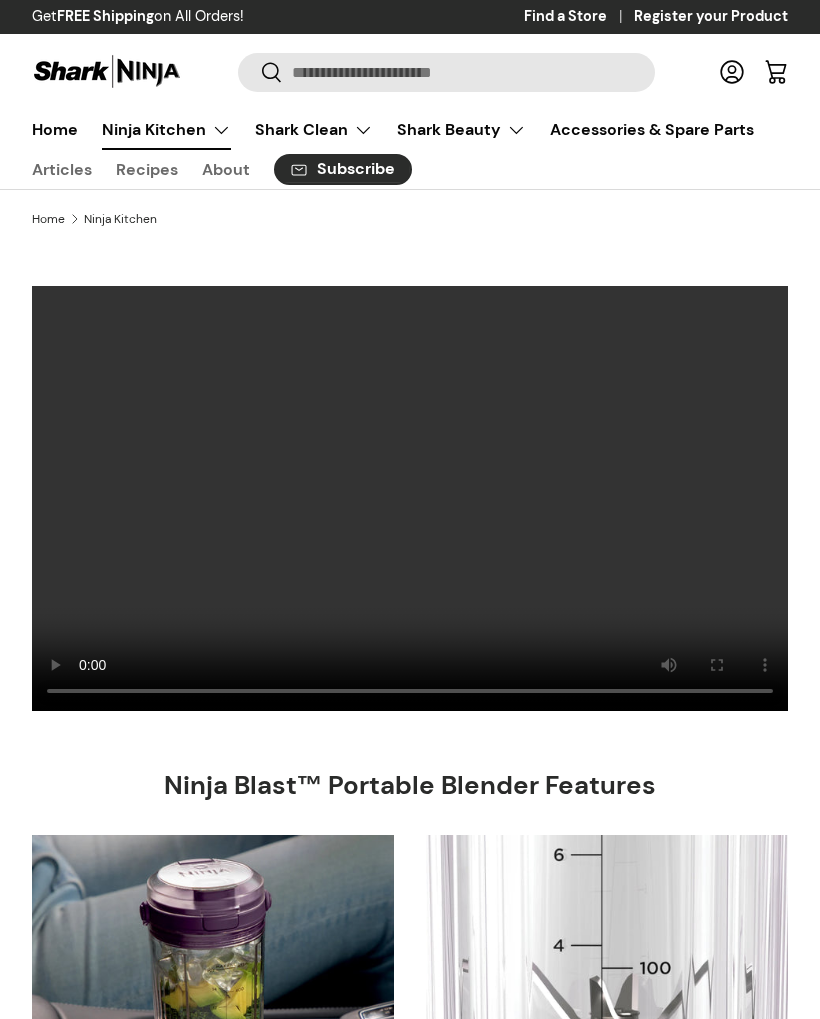 scroll, scrollTop: 0, scrollLeft: 0, axis: both 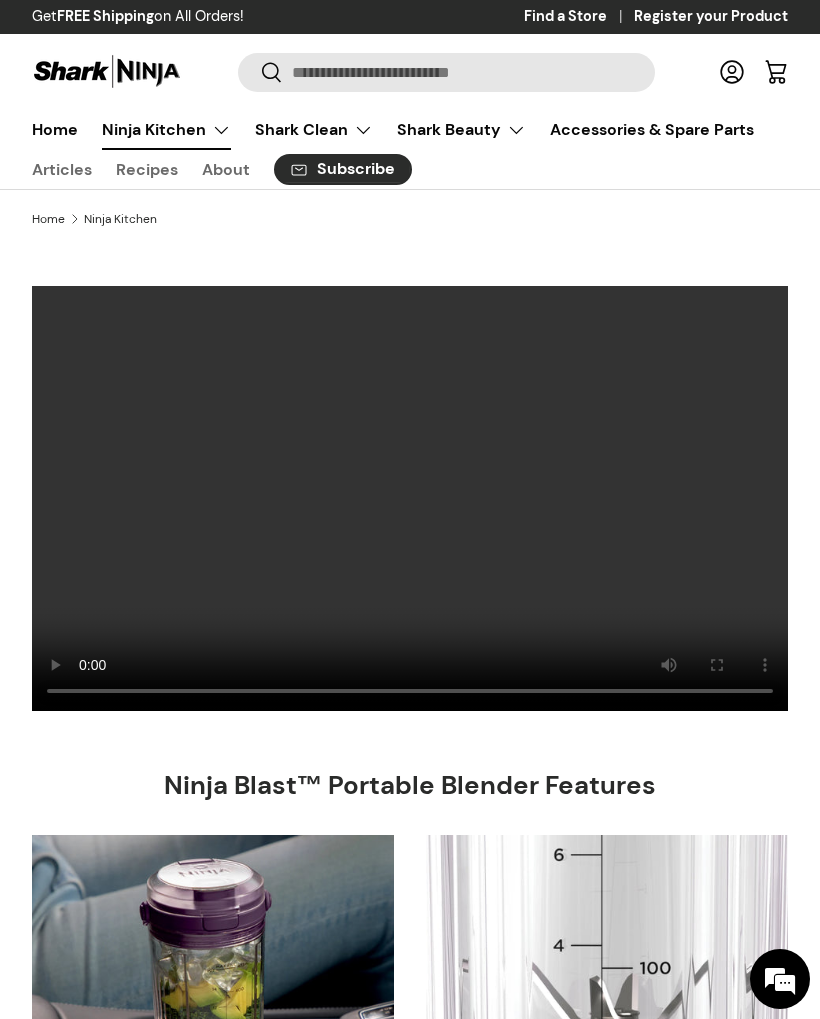 click at bounding box center (410, 499) 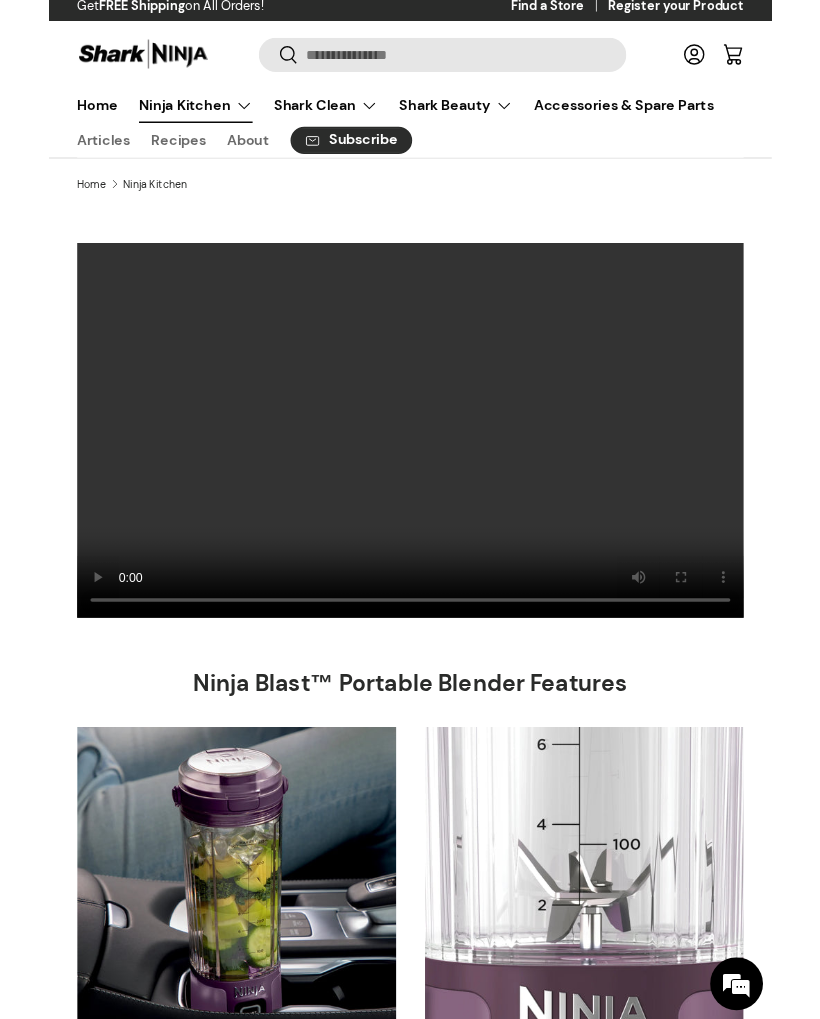 scroll, scrollTop: 0, scrollLeft: 0, axis: both 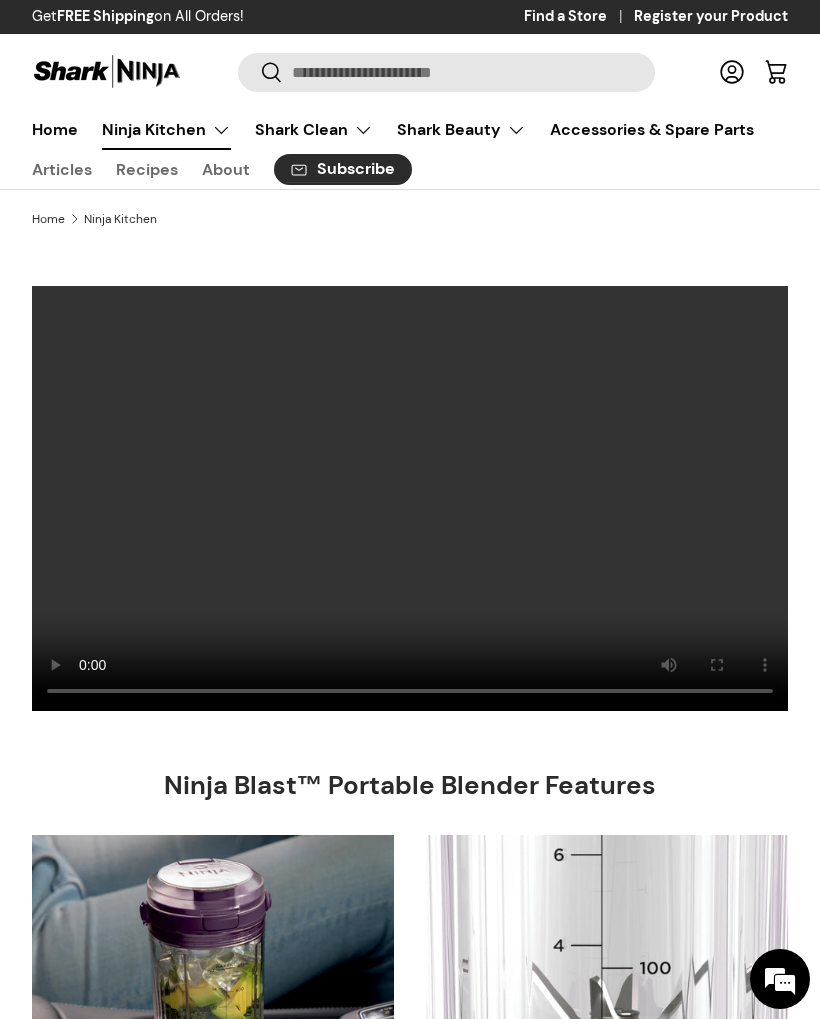 click on "Ninja Kitchen" at bounding box center (166, 130) 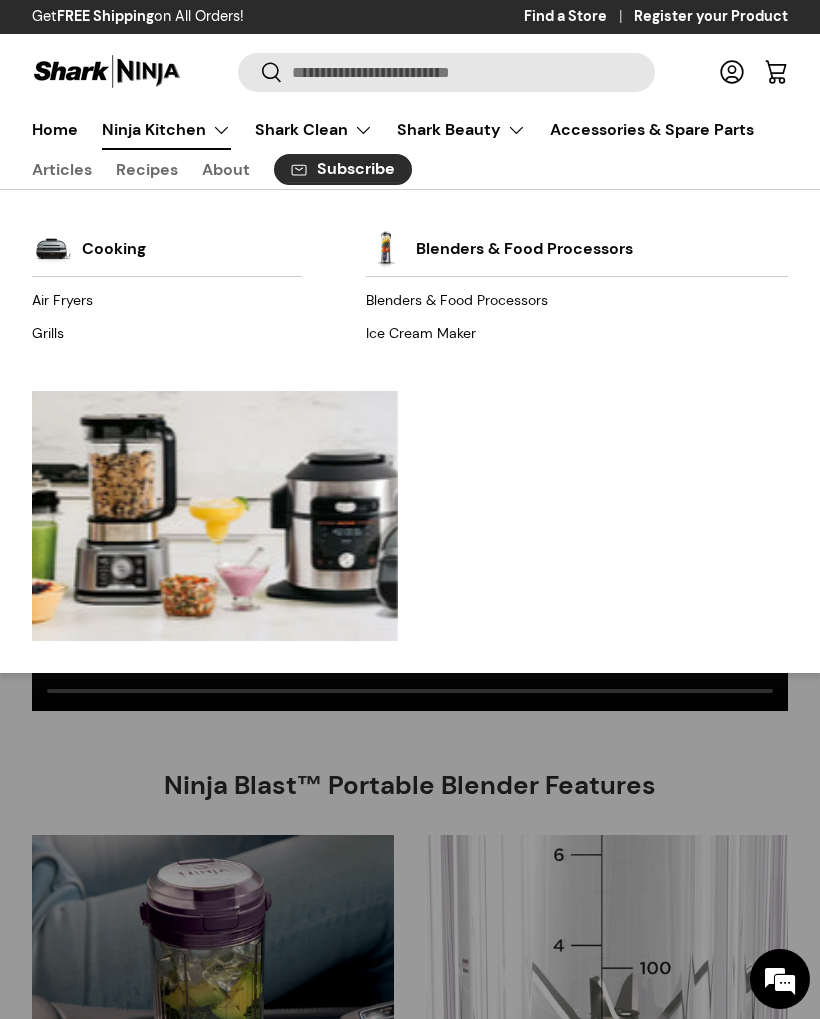 click on "Grills" at bounding box center (167, 333) 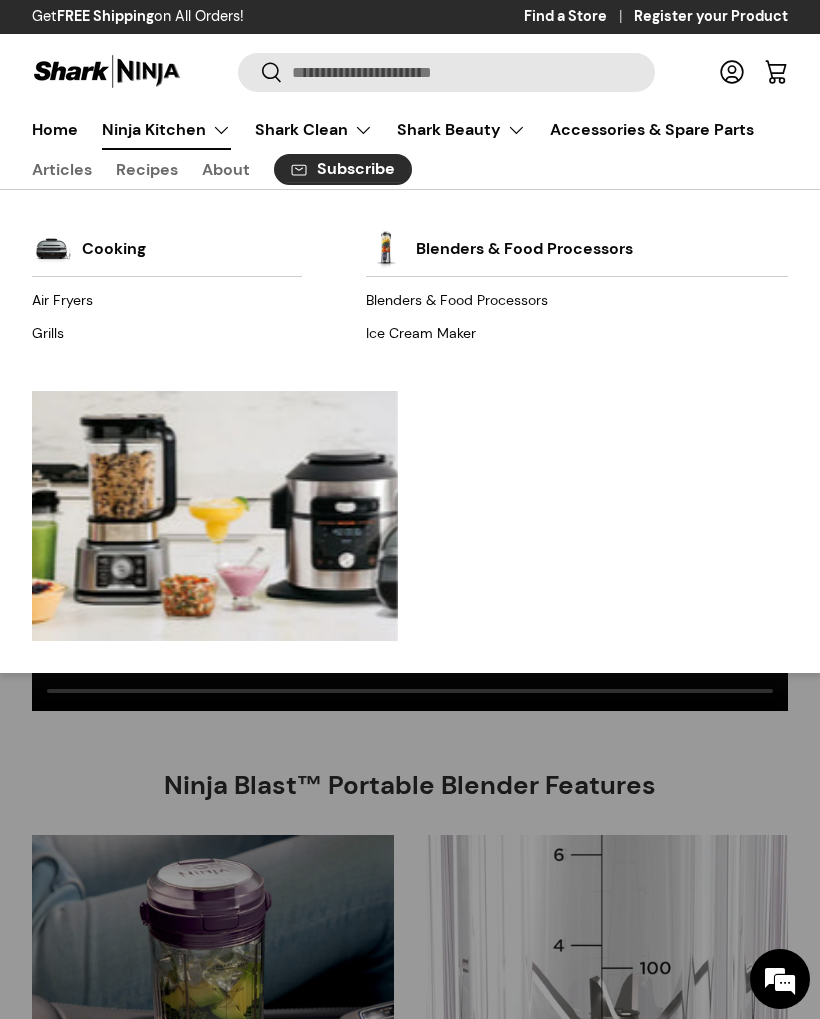 click on "Home" at bounding box center [55, 129] 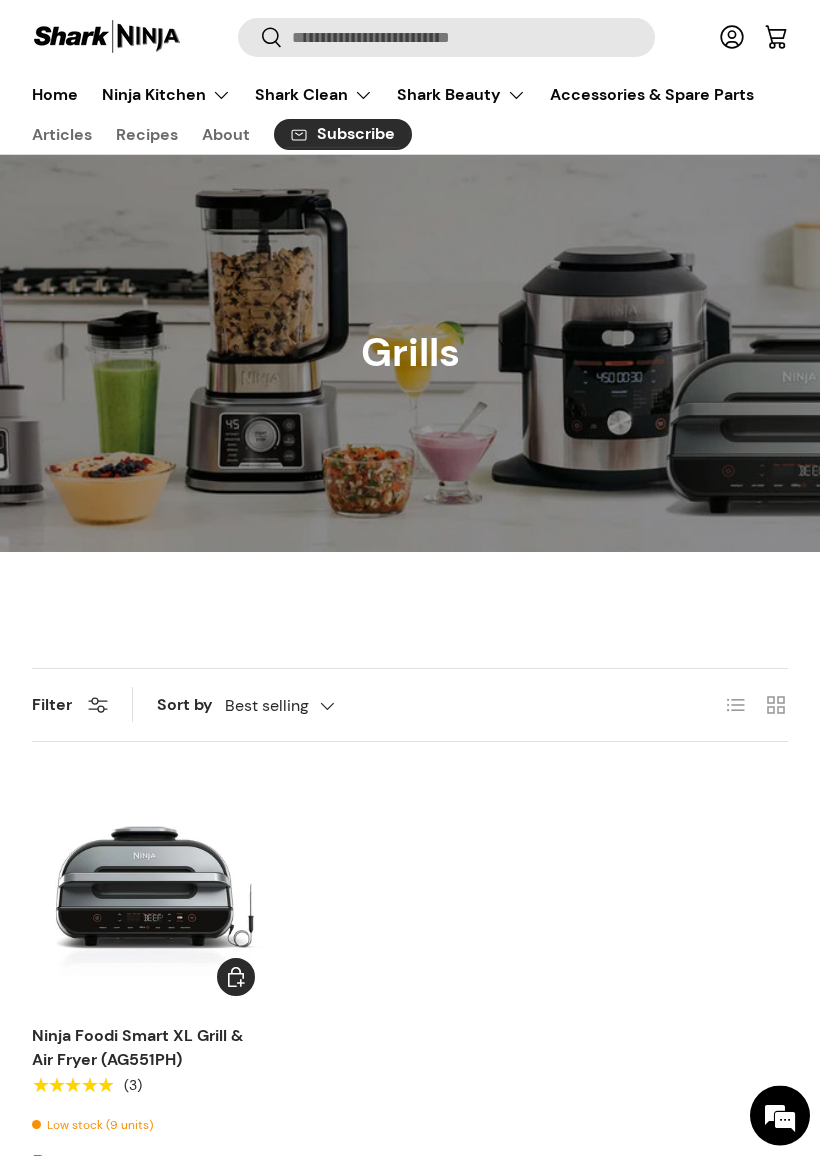 scroll, scrollTop: 298, scrollLeft: 0, axis: vertical 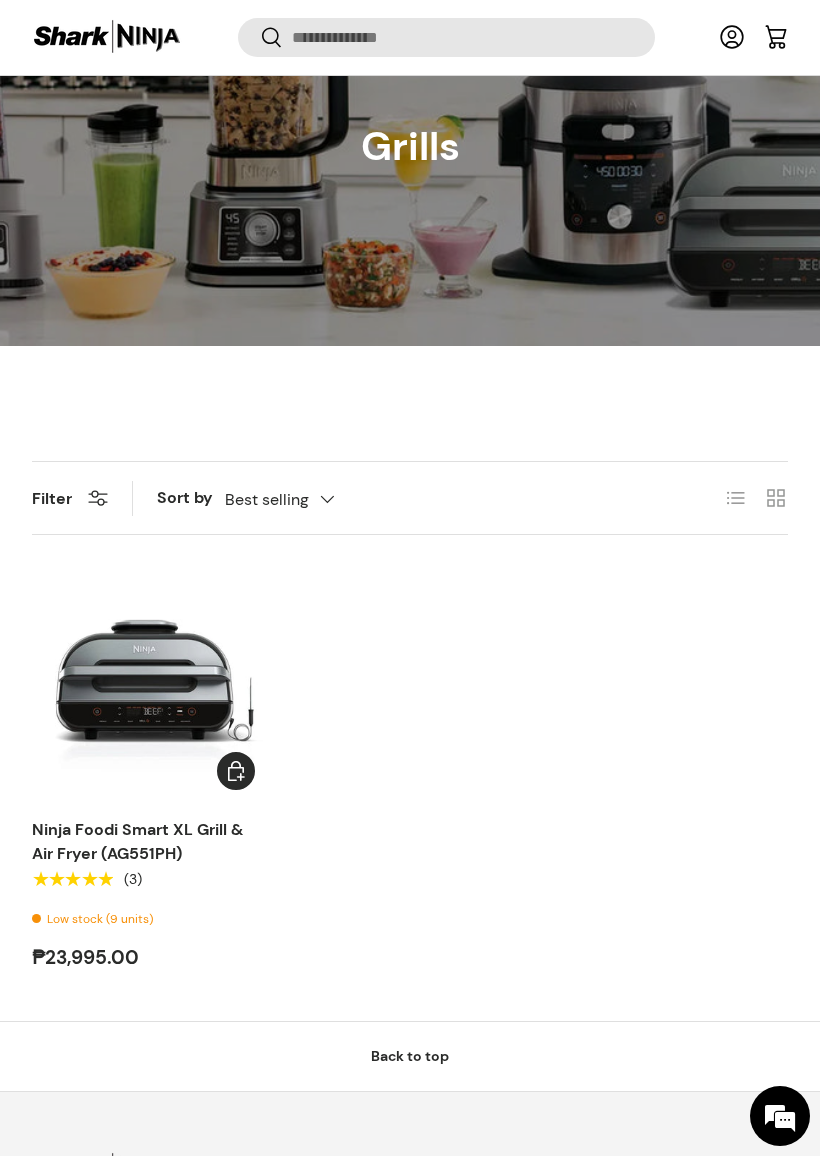 click at bounding box center [147, 682] 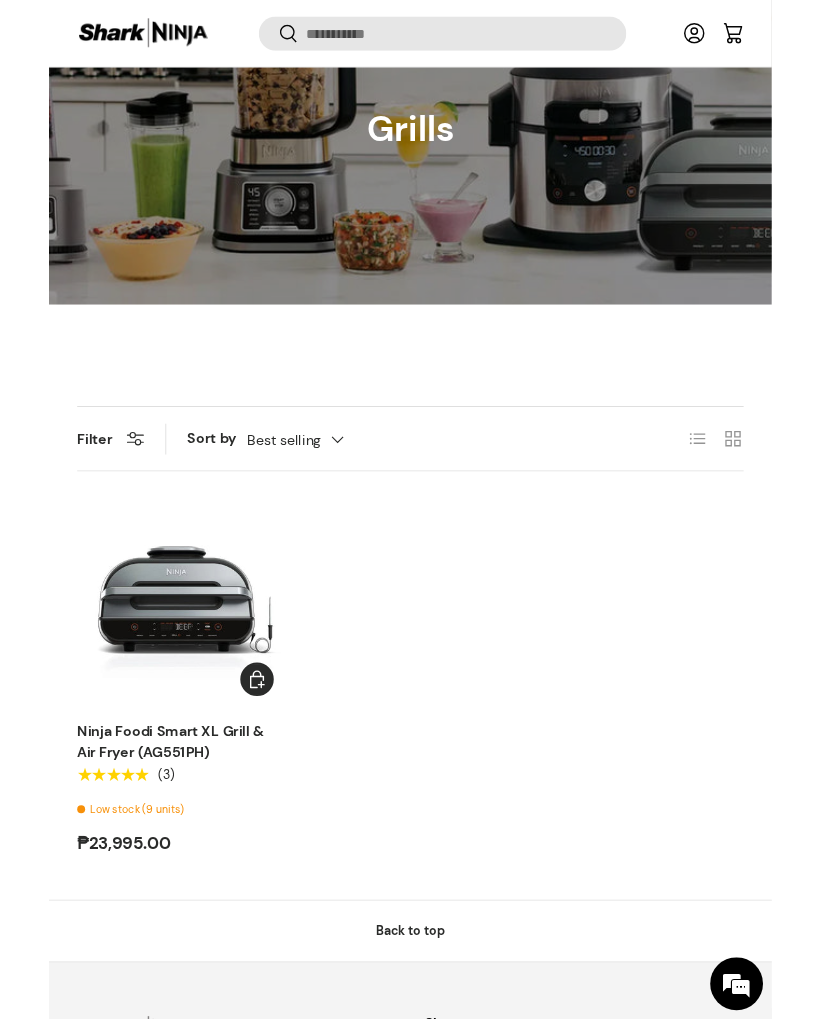 scroll, scrollTop: 354, scrollLeft: 0, axis: vertical 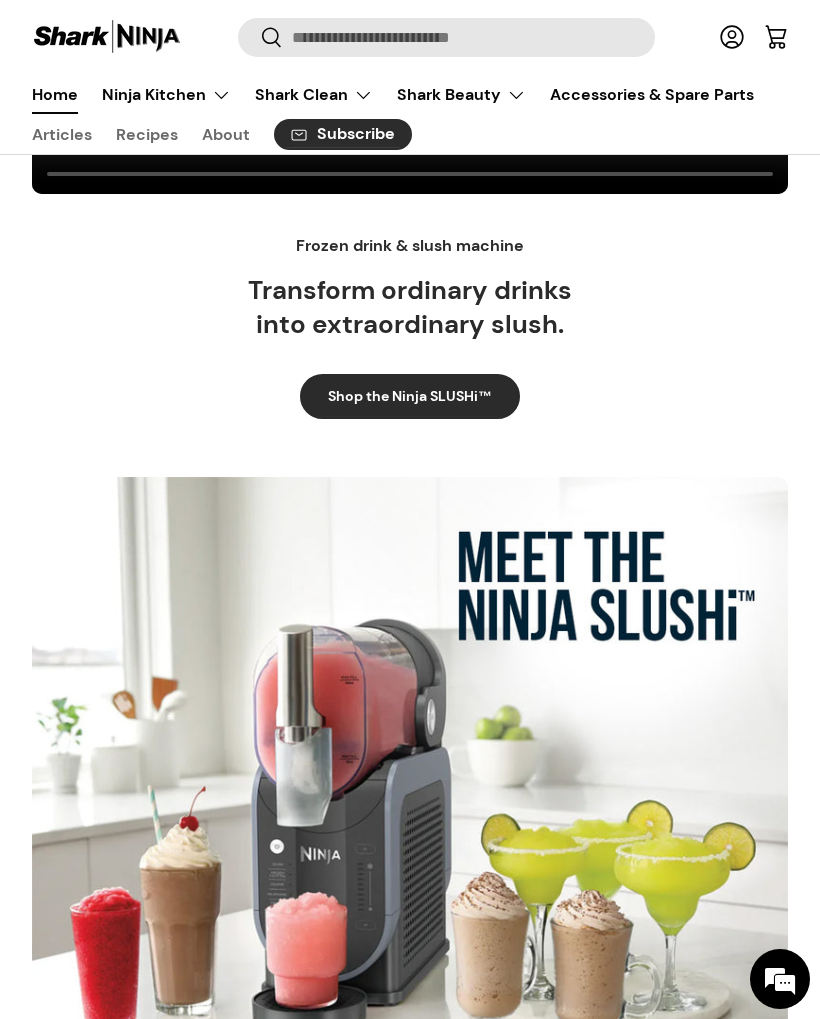 click on "Recipes" at bounding box center (147, 134) 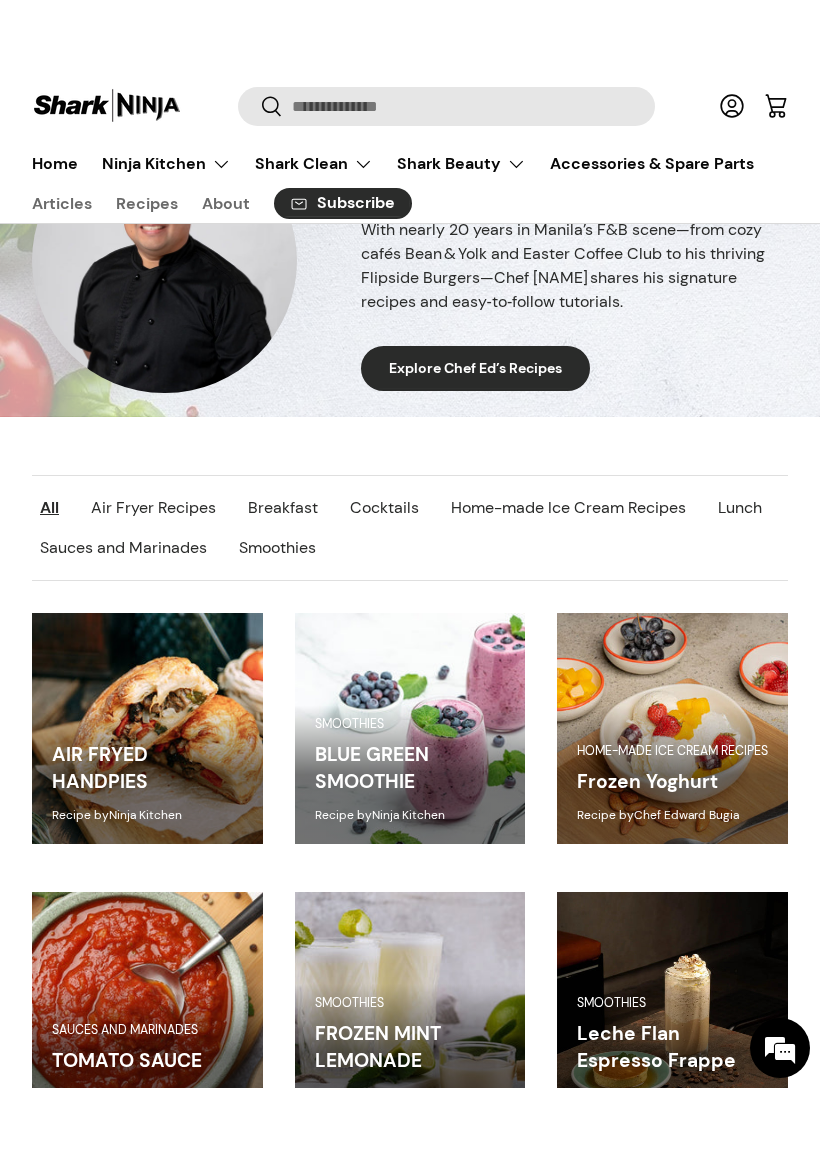 scroll, scrollTop: 383, scrollLeft: 0, axis: vertical 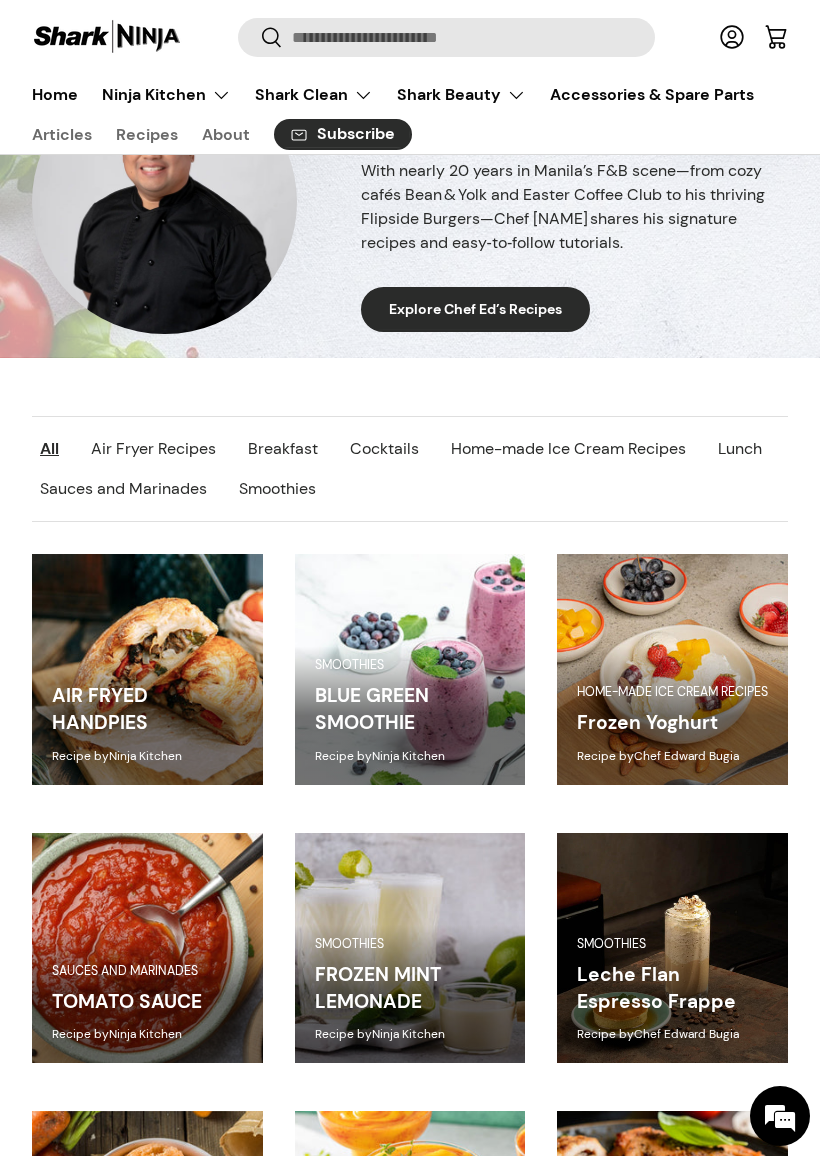 click on "Explore Chef Ed’s Recipes" at bounding box center [475, 309] 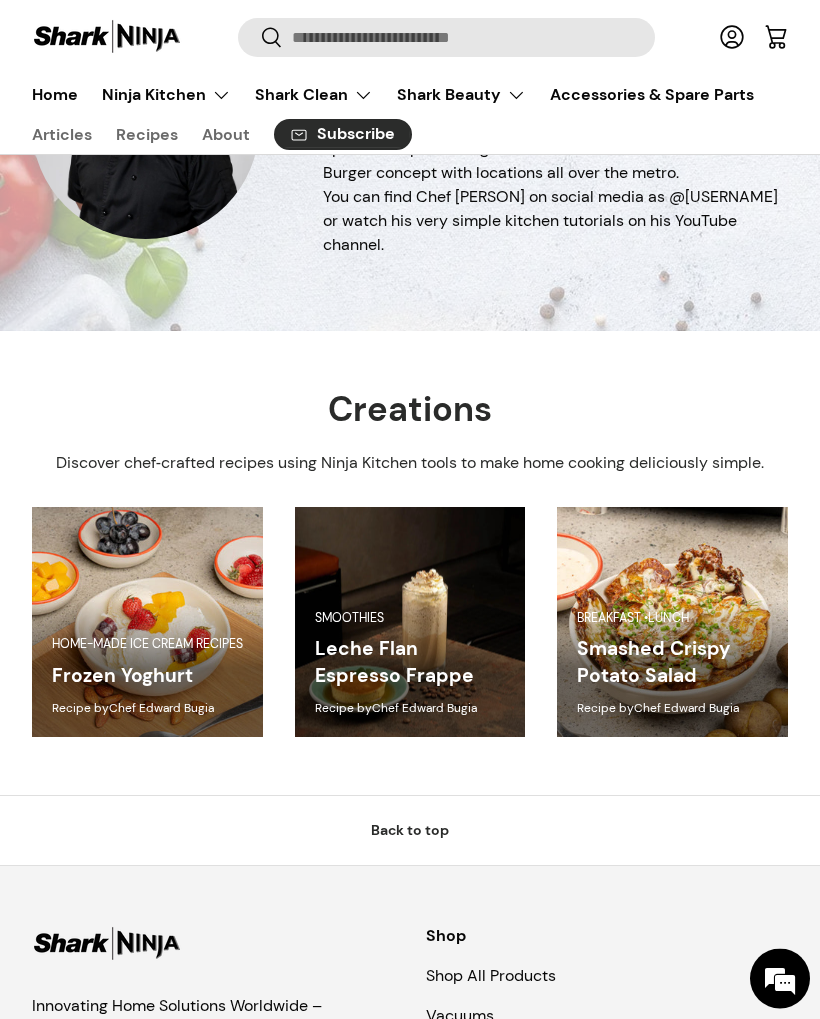 scroll, scrollTop: 0, scrollLeft: 0, axis: both 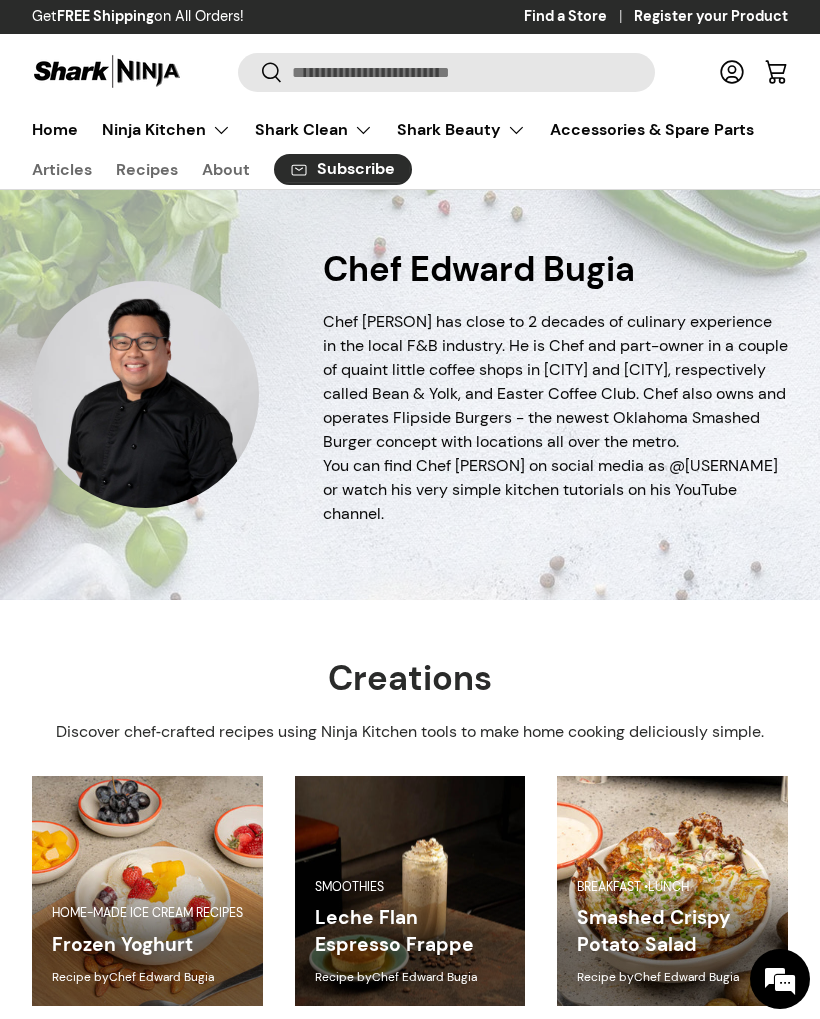 click on "Home" at bounding box center (55, 129) 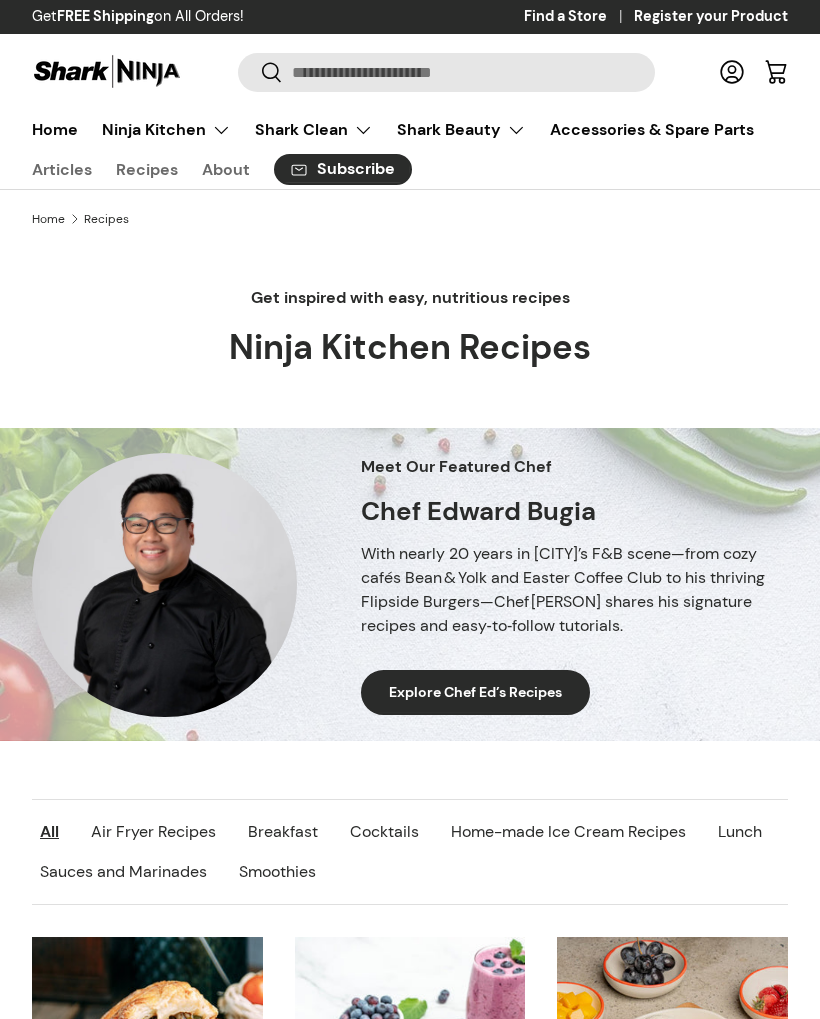 scroll, scrollTop: 0, scrollLeft: 0, axis: both 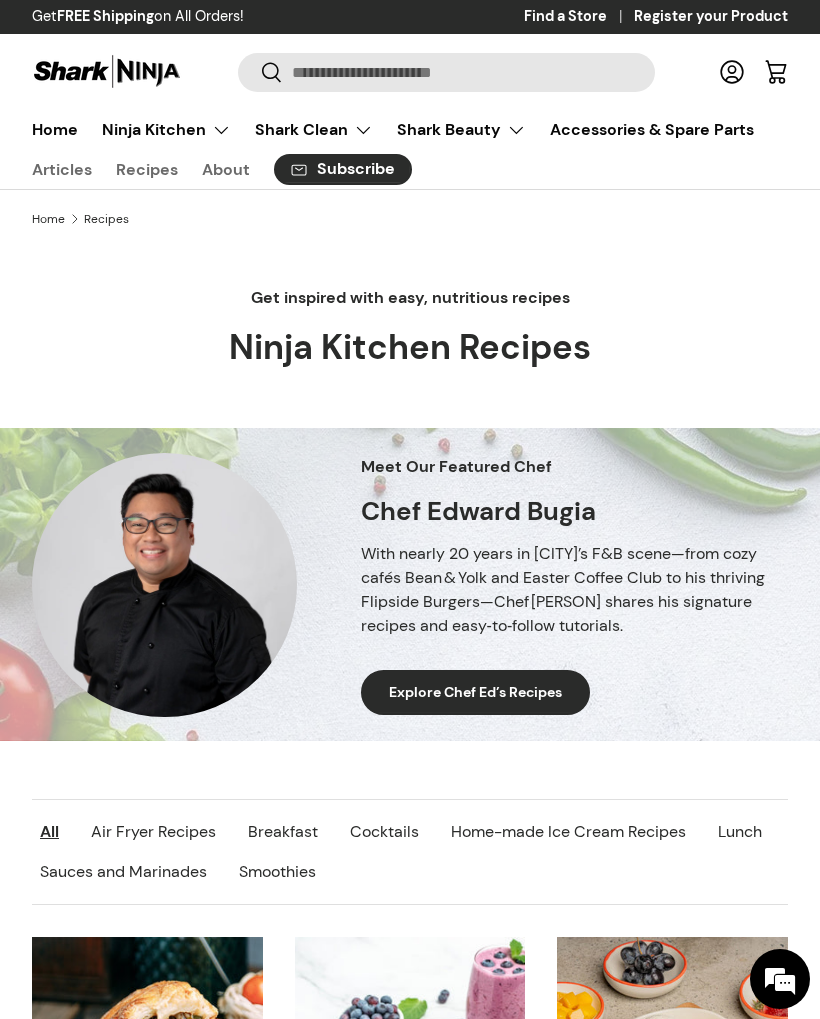 click on "Articles" at bounding box center [62, 169] 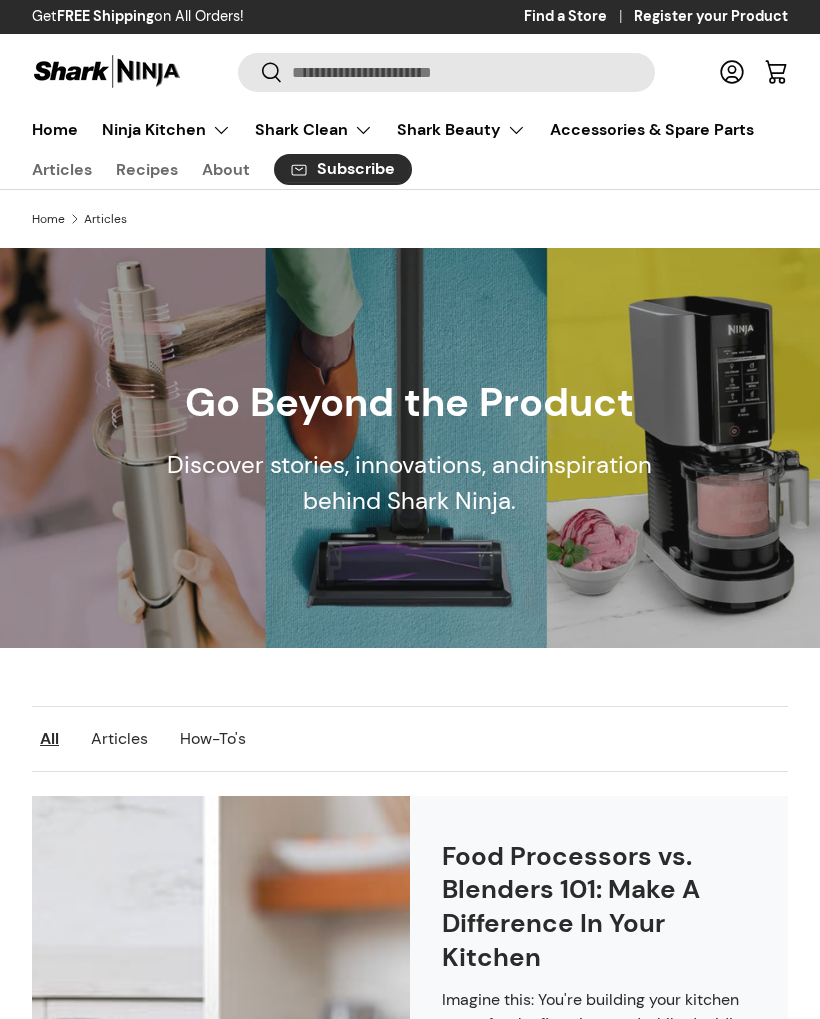 scroll, scrollTop: 0, scrollLeft: 0, axis: both 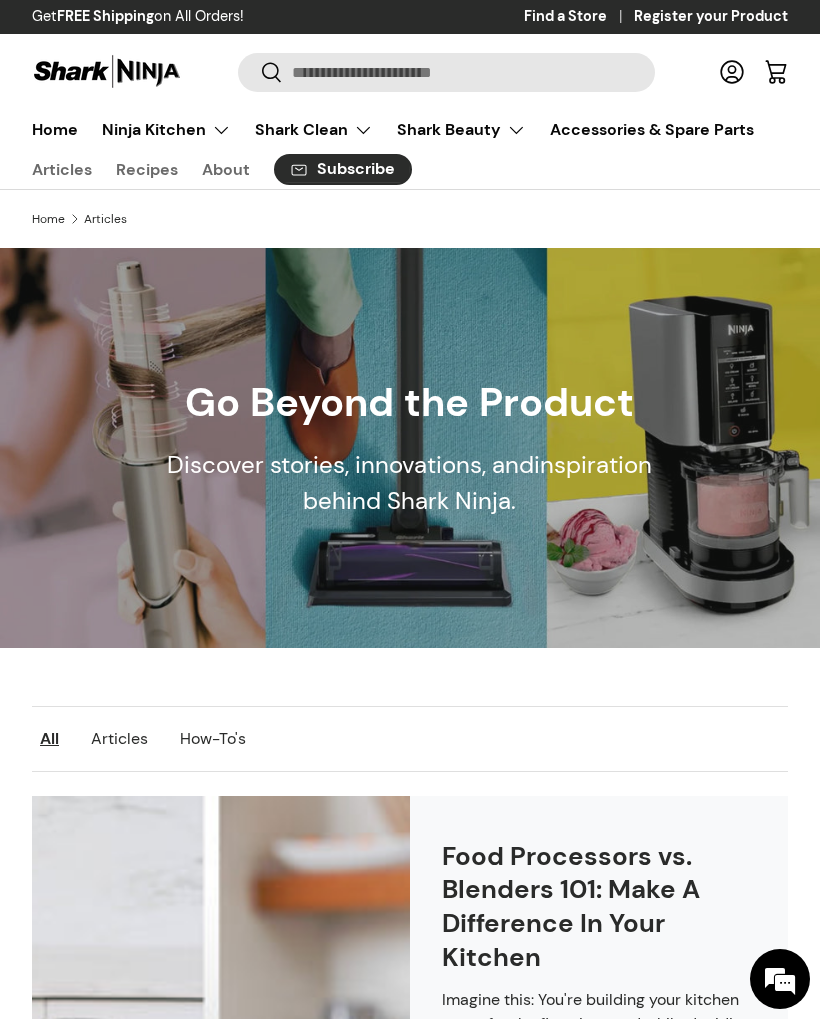 click on "Ninja Kitchen" at bounding box center (166, 130) 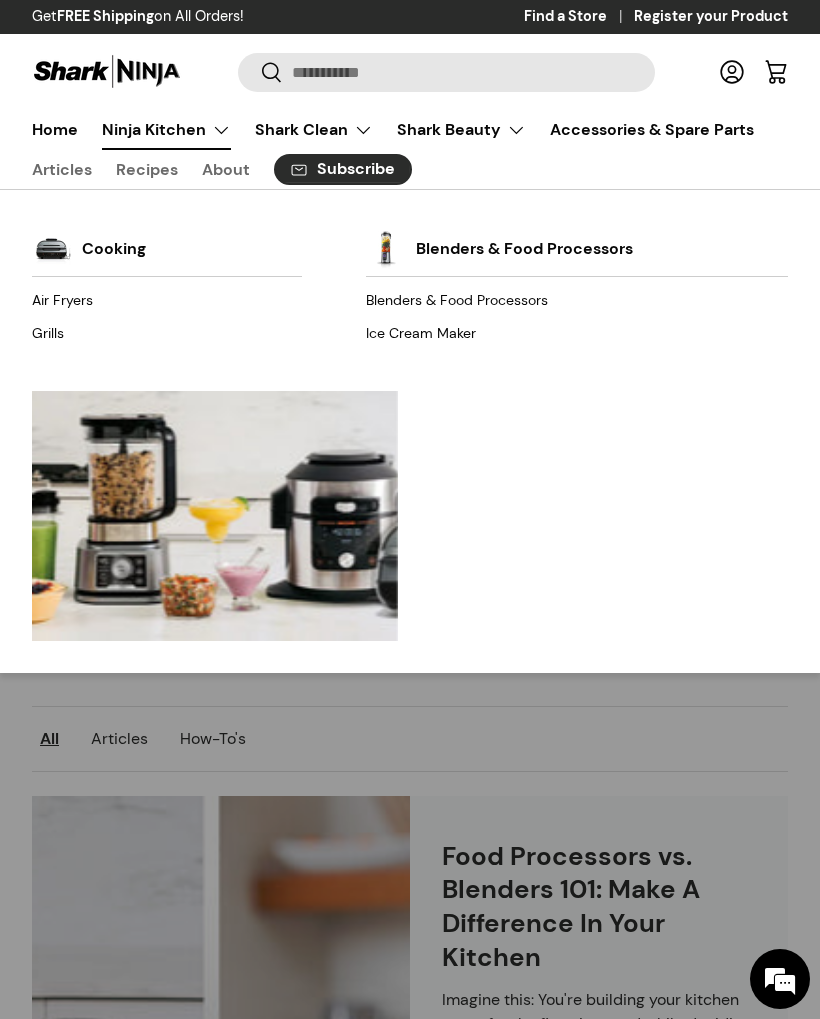 click at bounding box center (52, 249) 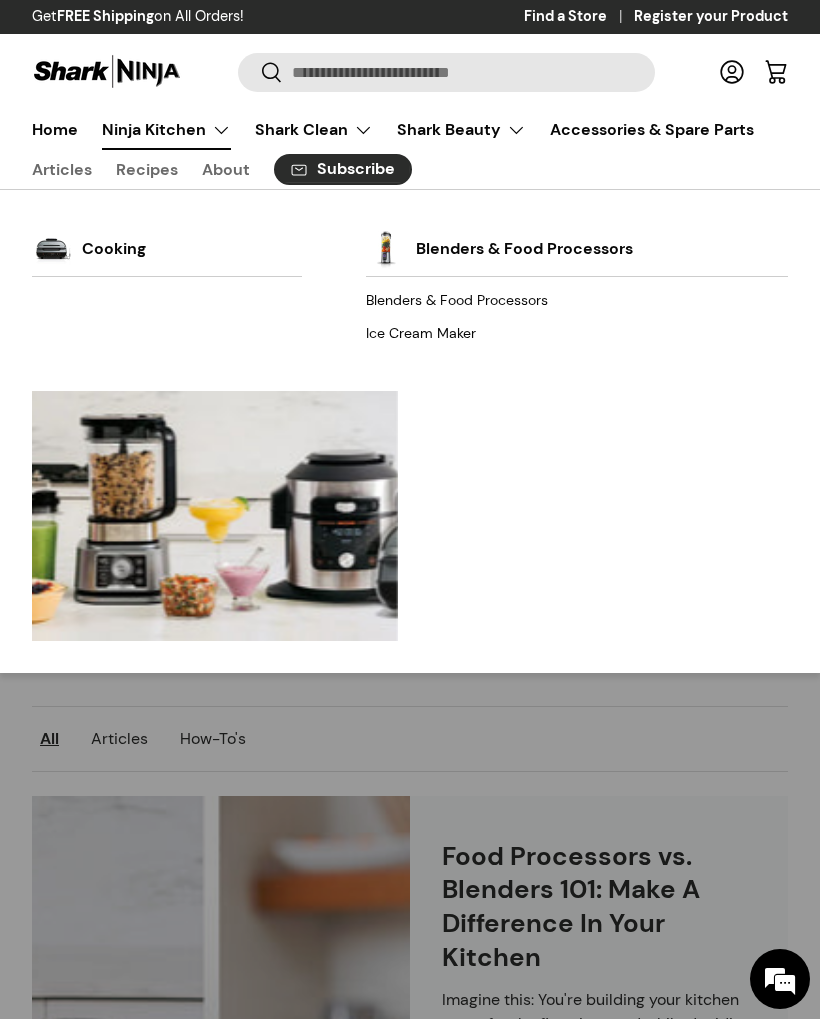 click on "Cooking" at bounding box center (114, 249) 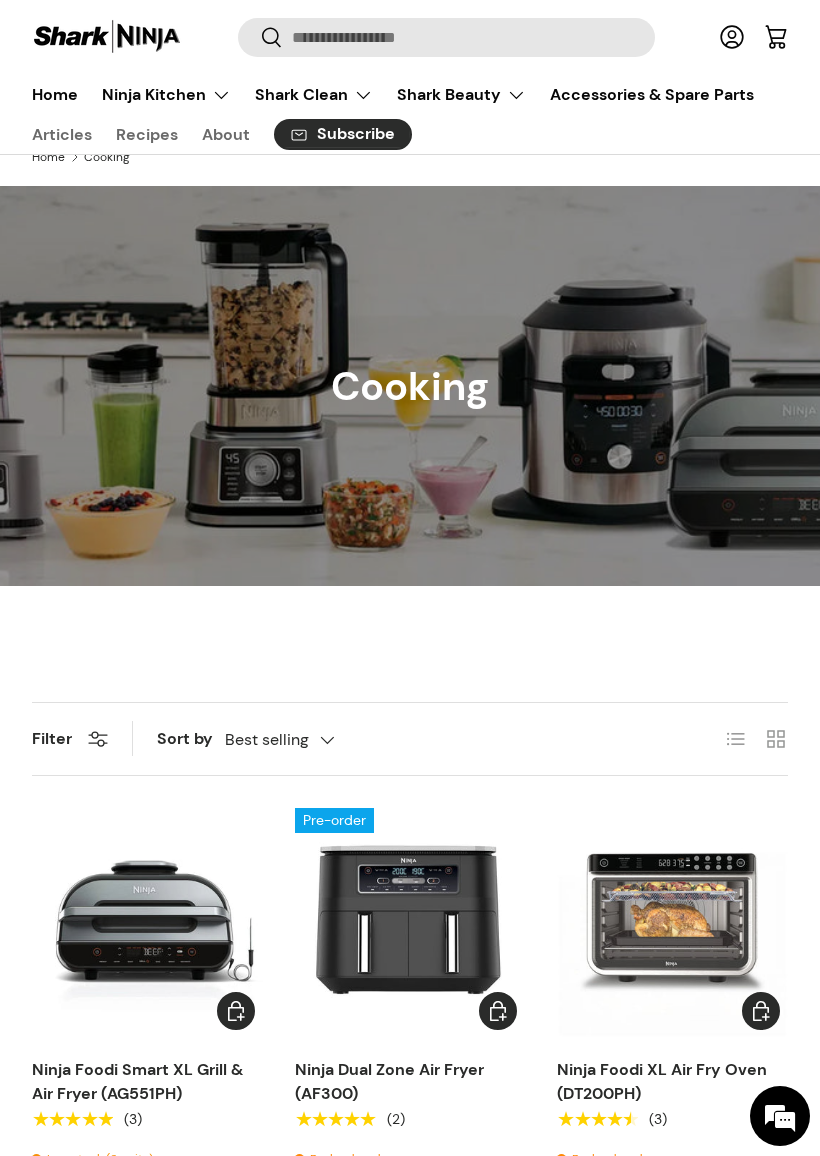 scroll, scrollTop: 64, scrollLeft: 0, axis: vertical 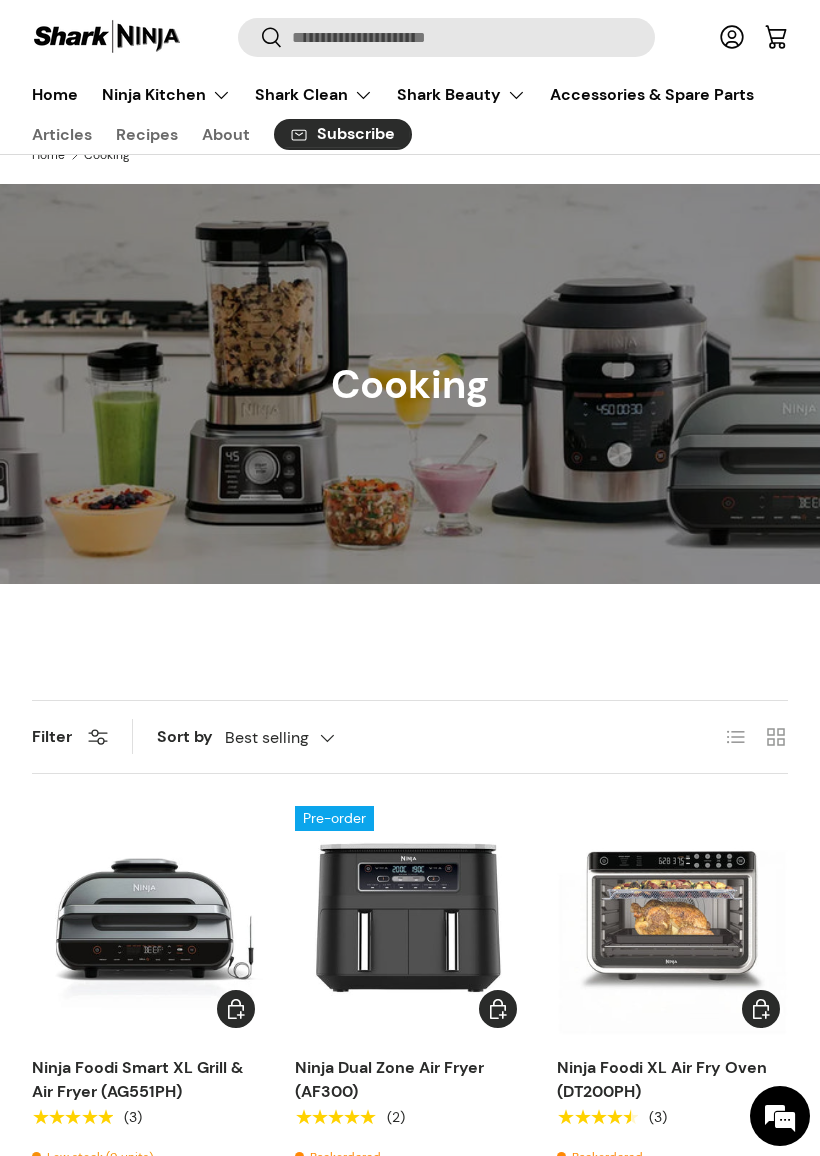 click on "Cooking" at bounding box center (410, 384) 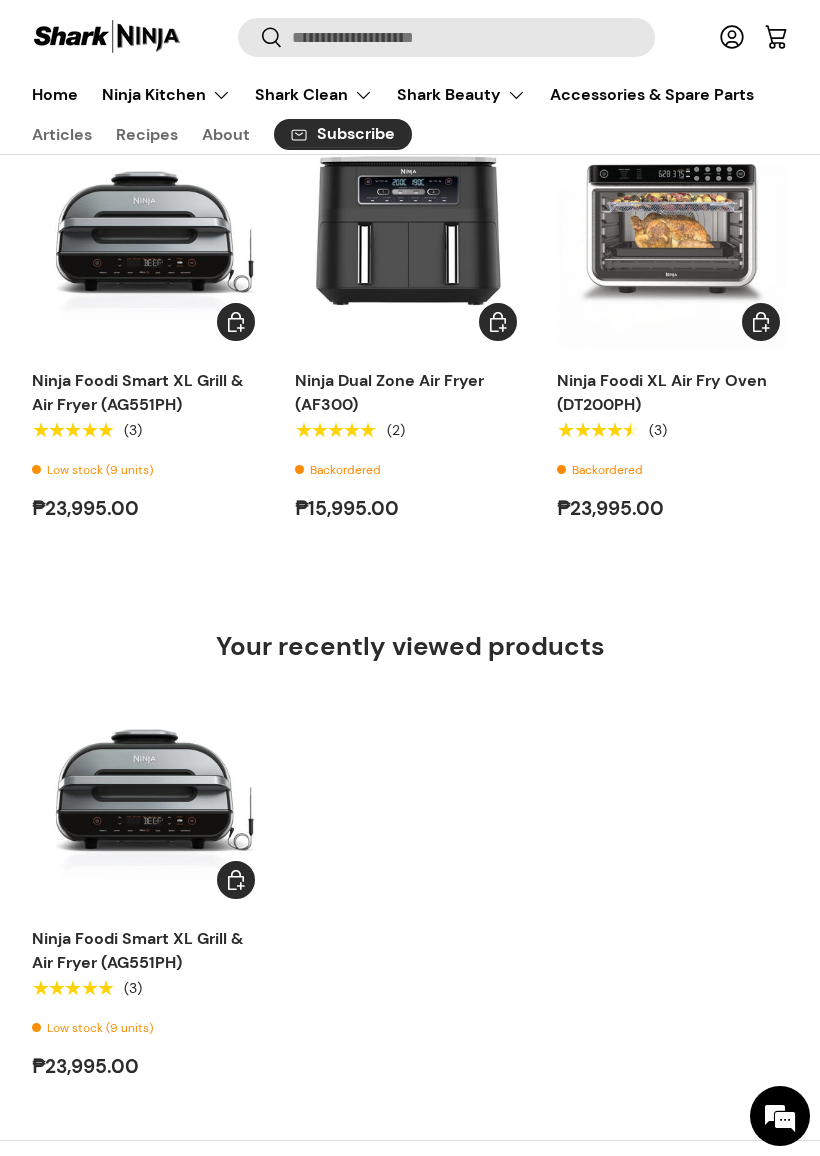 scroll, scrollTop: 689, scrollLeft: 0, axis: vertical 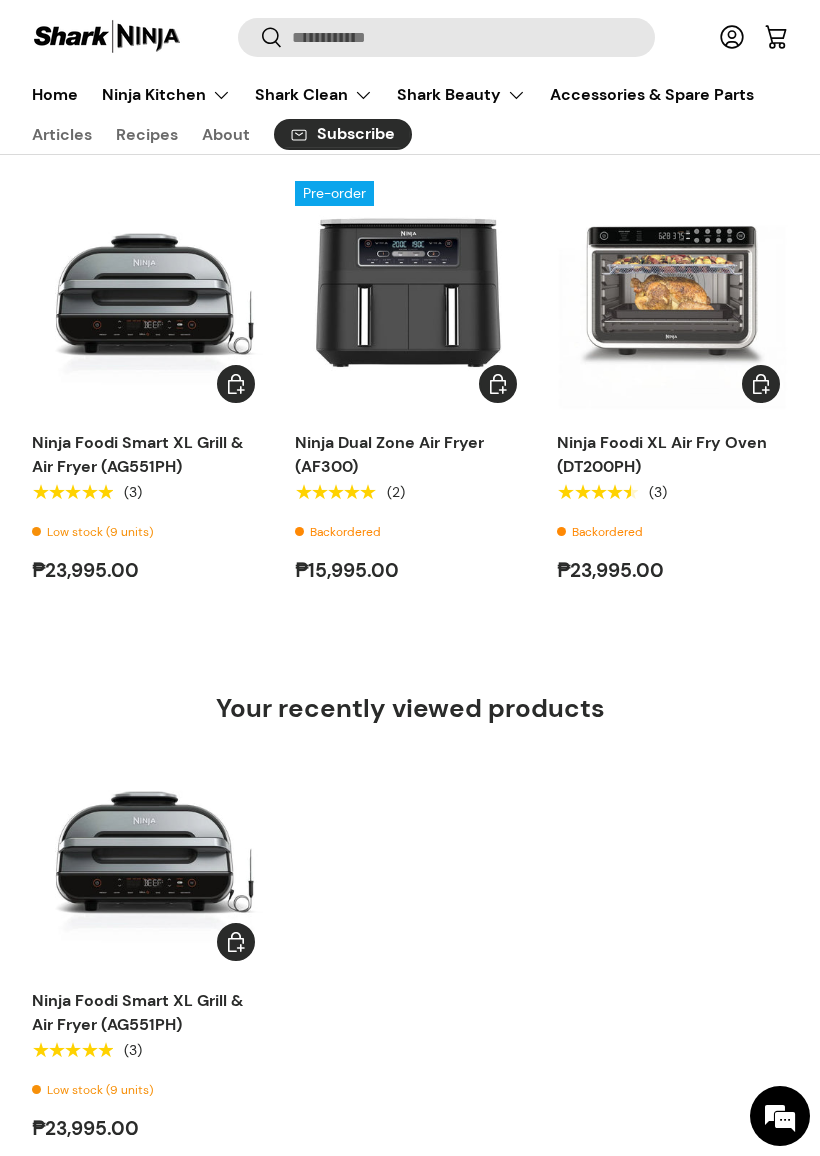 click at bounding box center (147, 296) 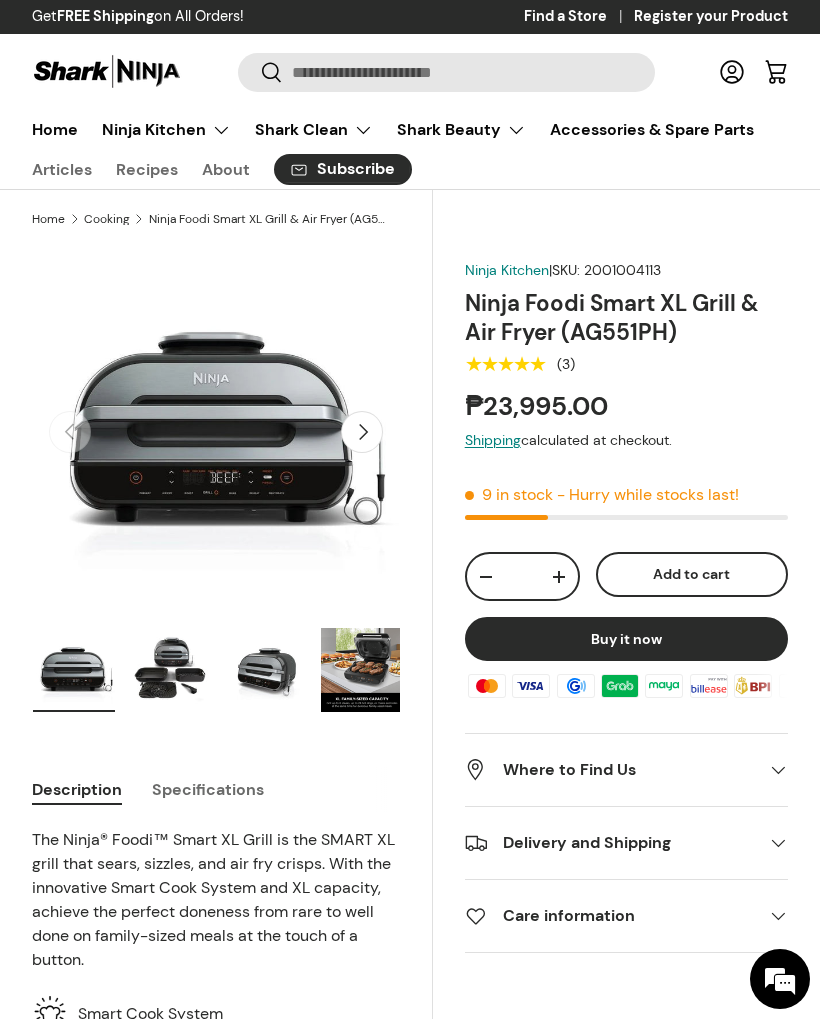 scroll, scrollTop: 0, scrollLeft: 0, axis: both 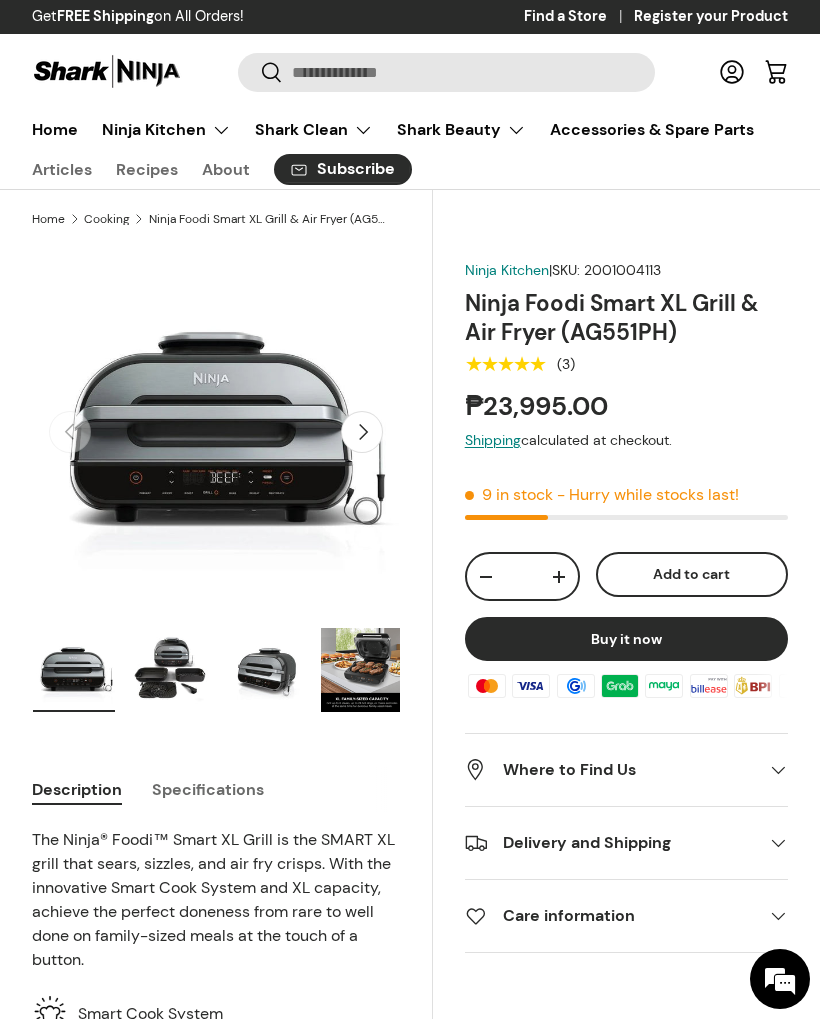 click on "Specifications" at bounding box center (208, 789) 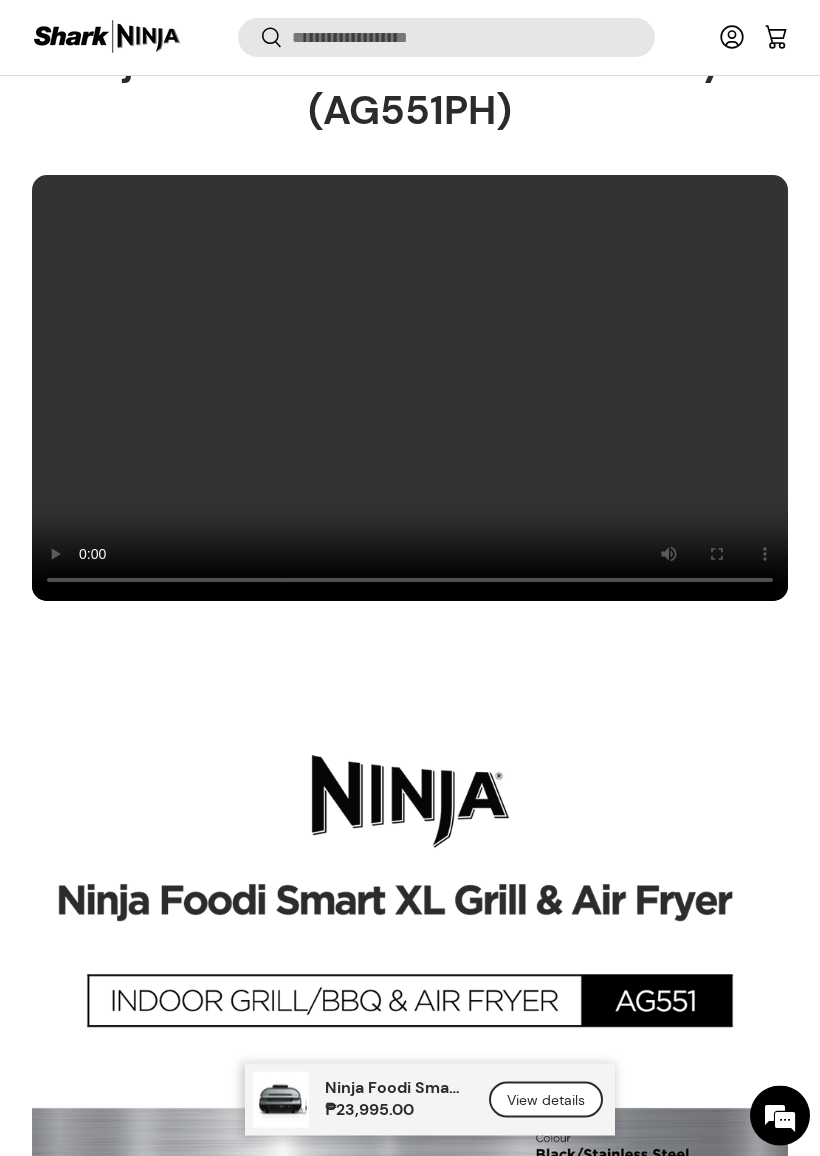 scroll, scrollTop: 2280, scrollLeft: 0, axis: vertical 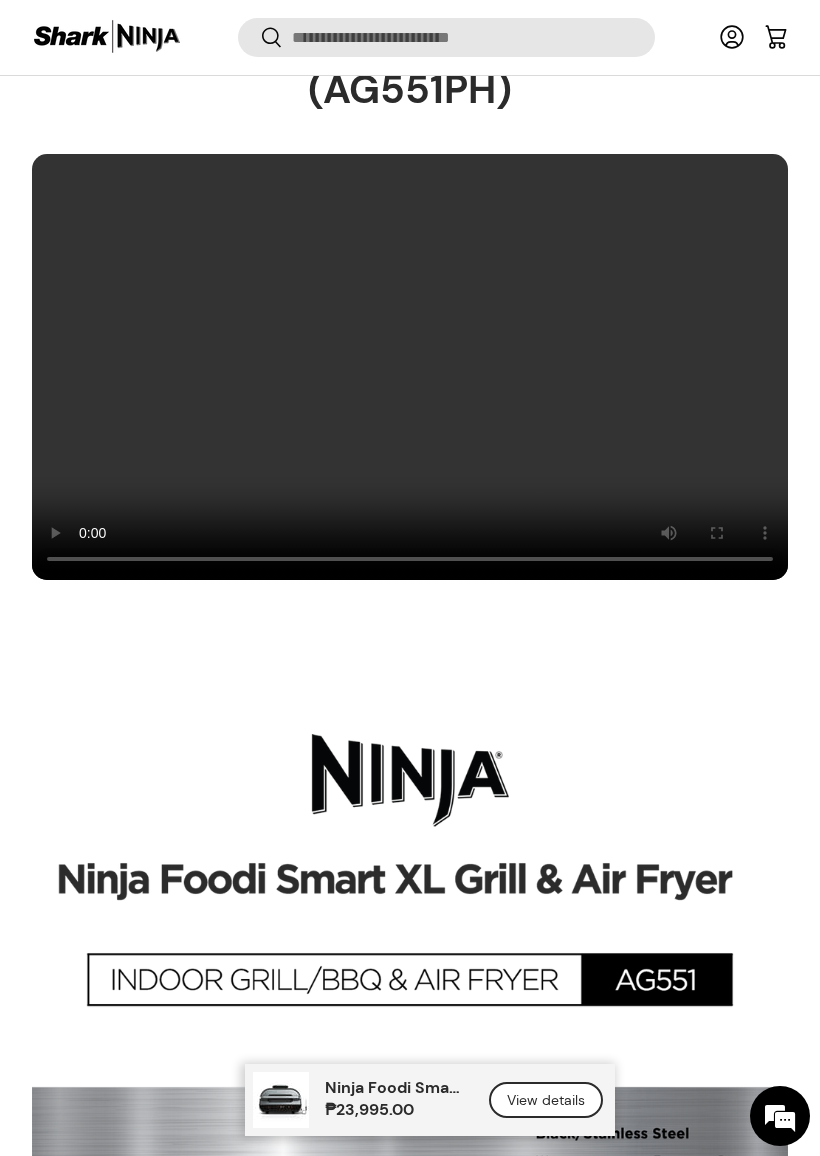 click at bounding box center (410, 367) 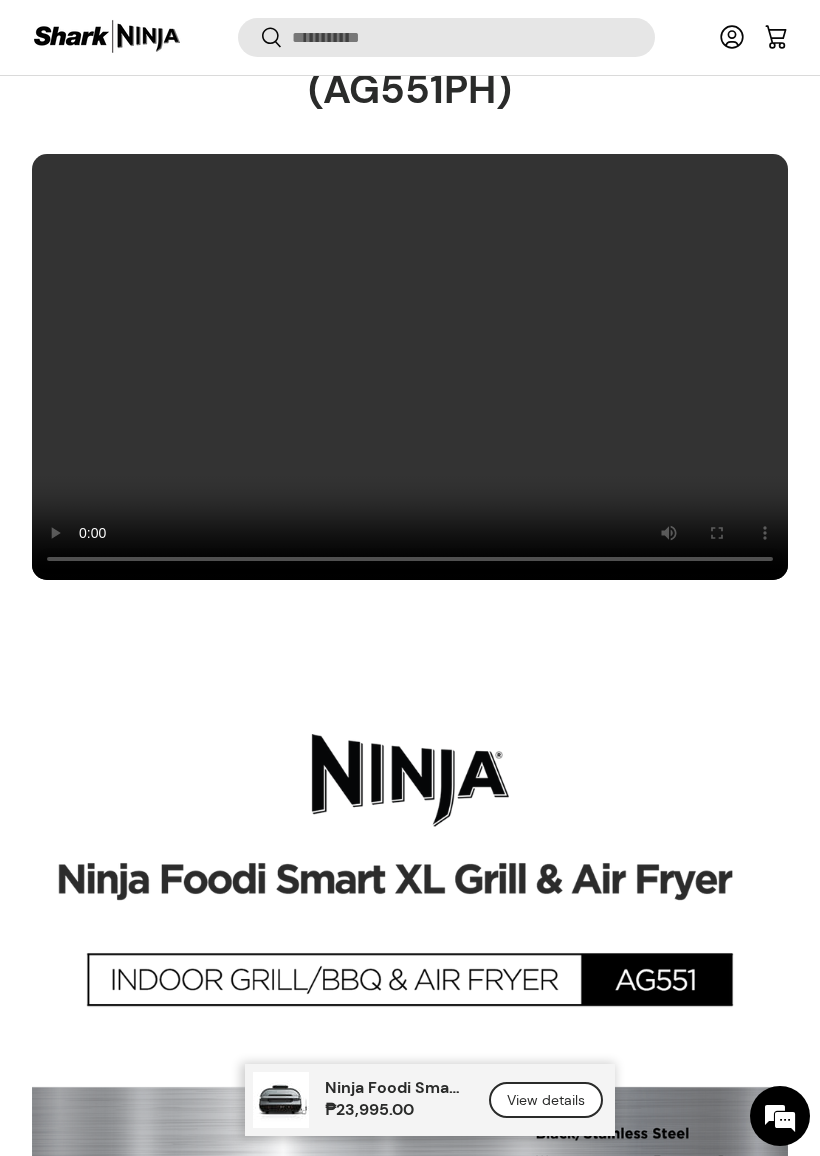 click at bounding box center (410, 367) 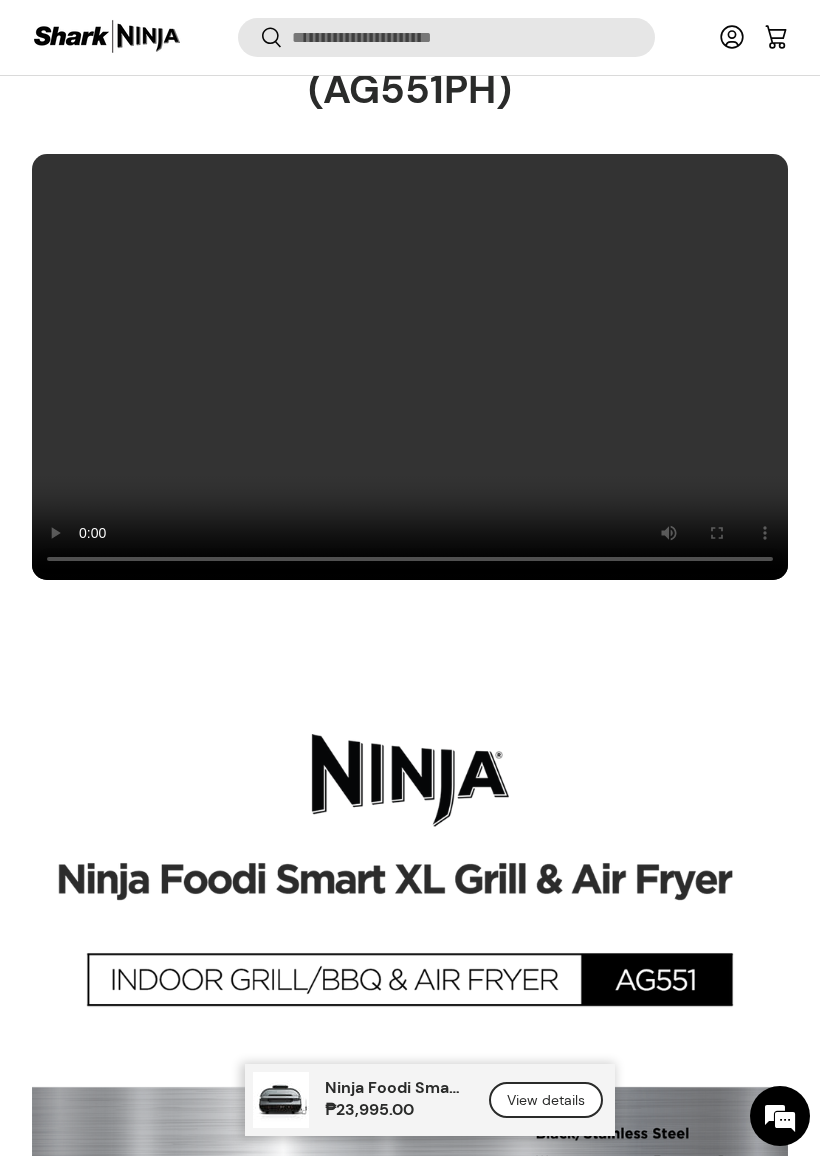 click at bounding box center [410, 367] 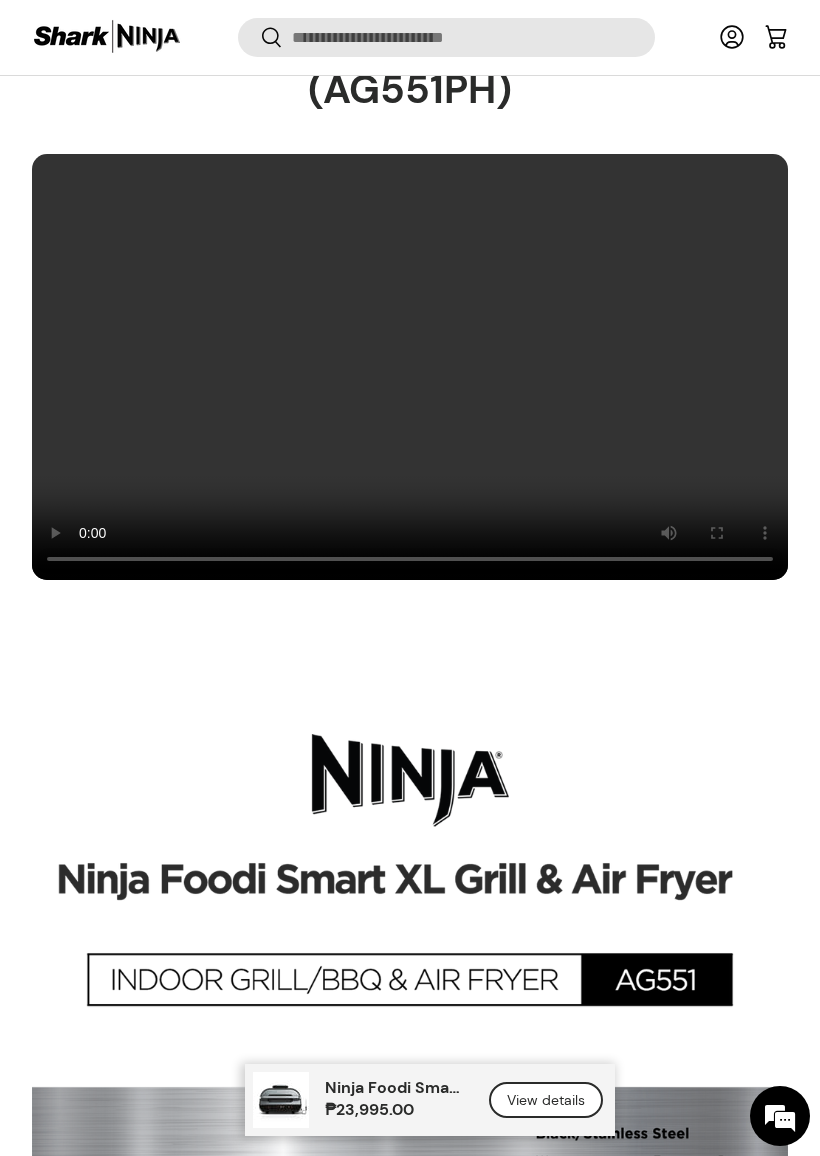 click at bounding box center [410, 367] 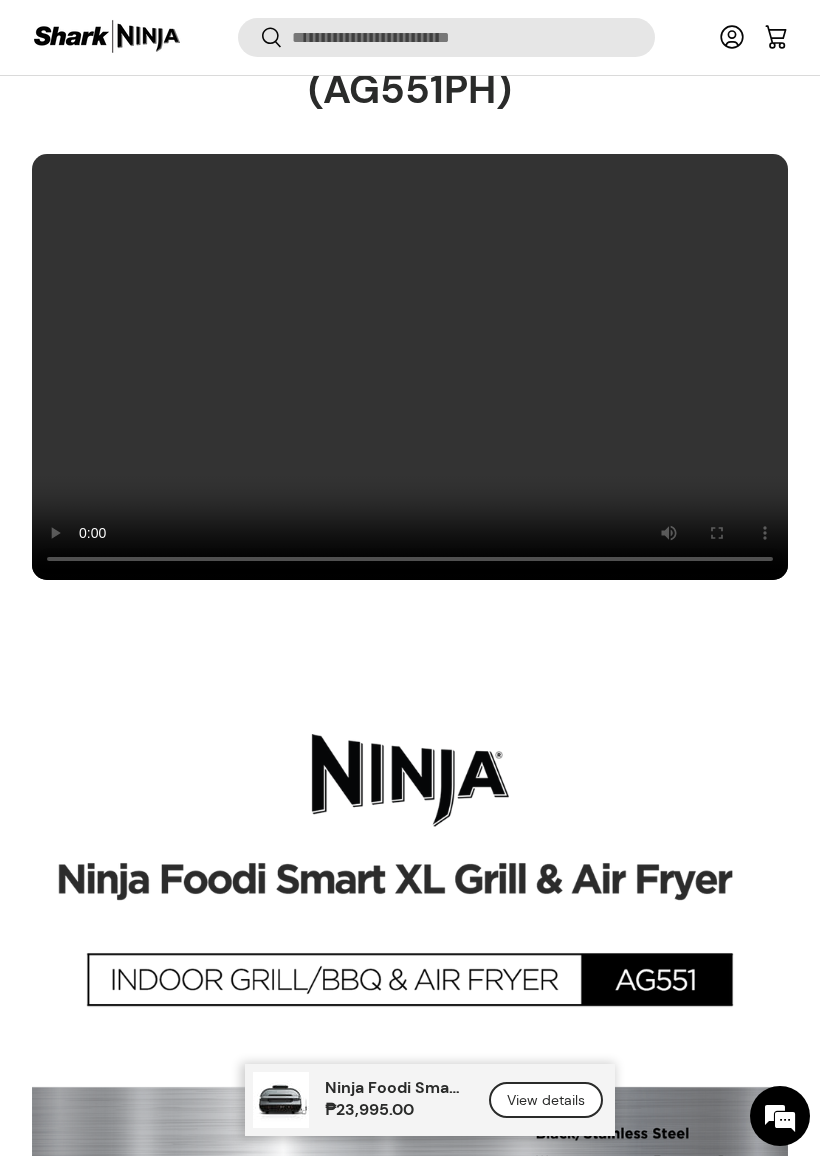 click at bounding box center [410, 367] 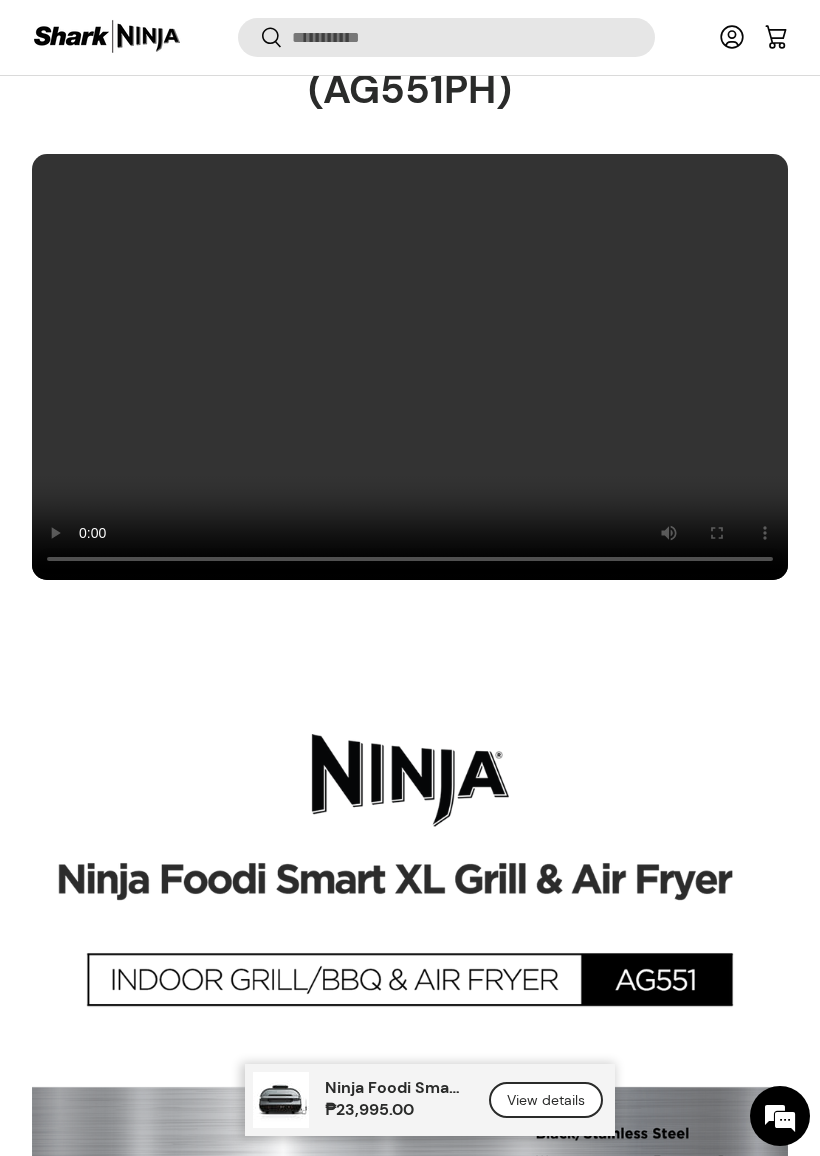 click at bounding box center [410, 367] 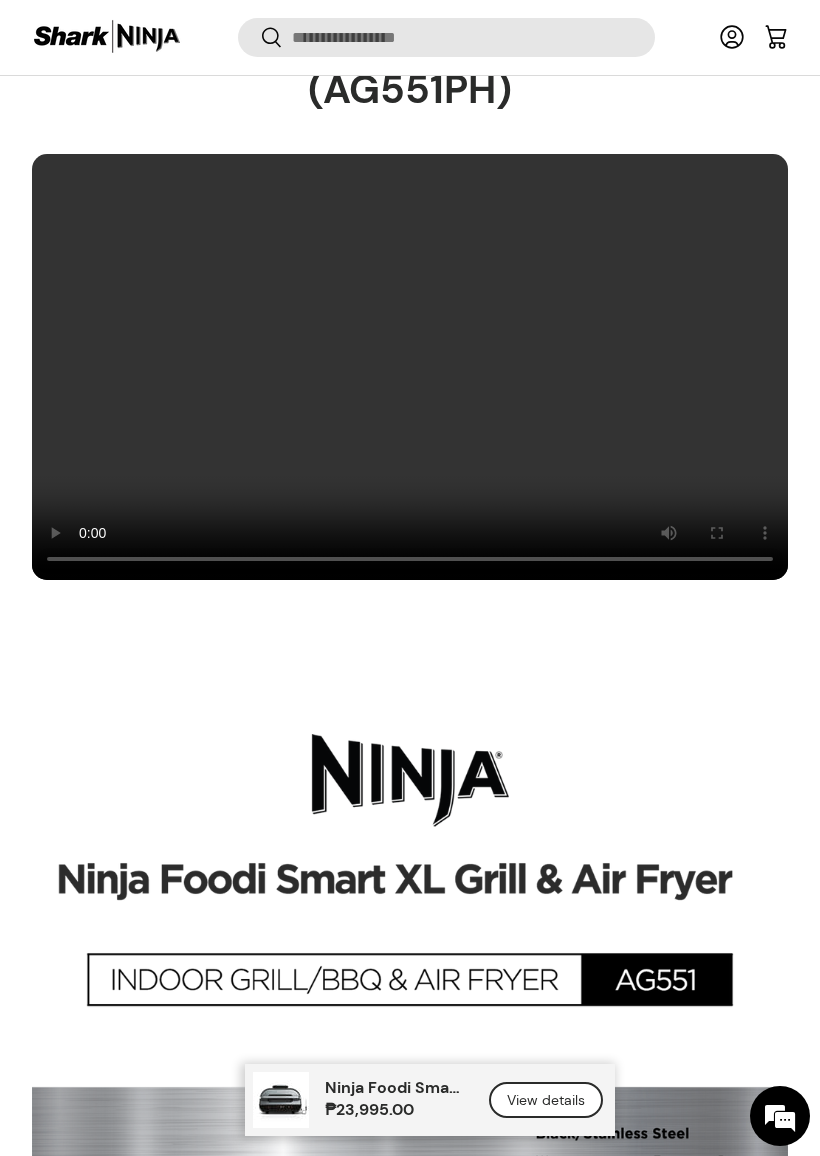 click at bounding box center [410, 367] 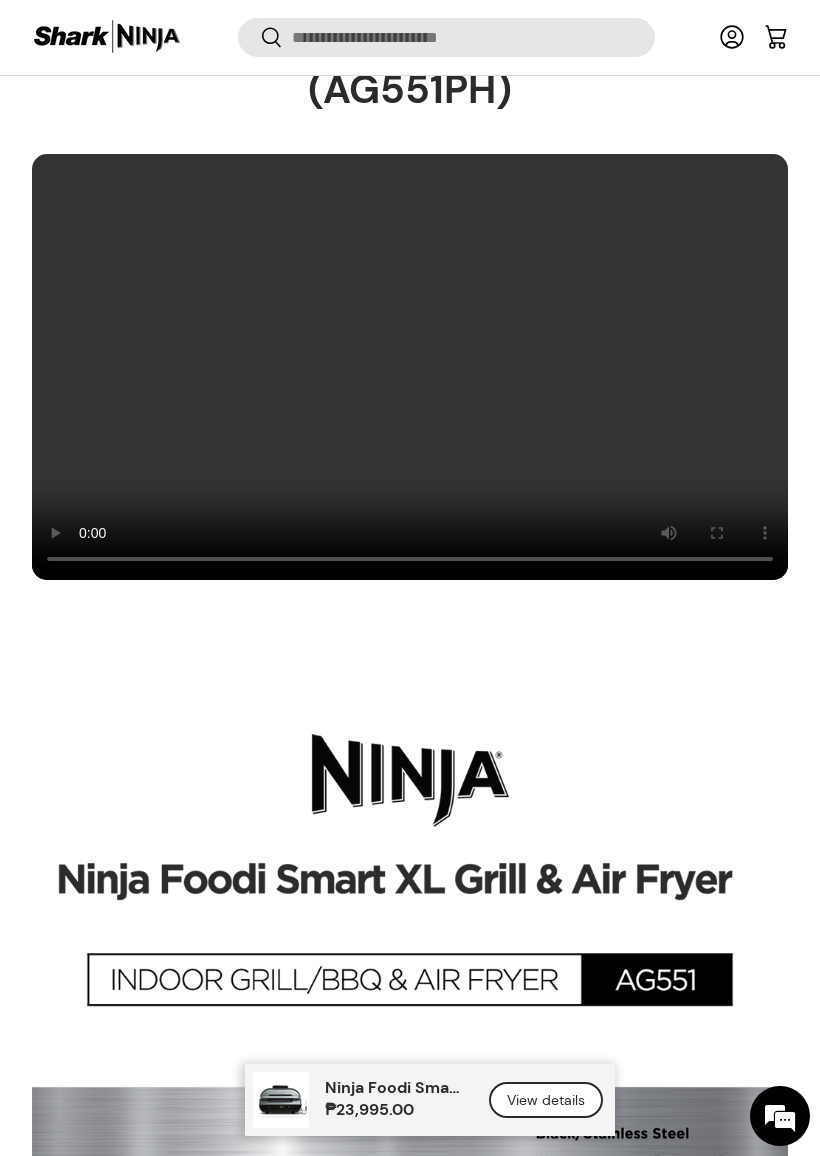 click at bounding box center [410, 367] 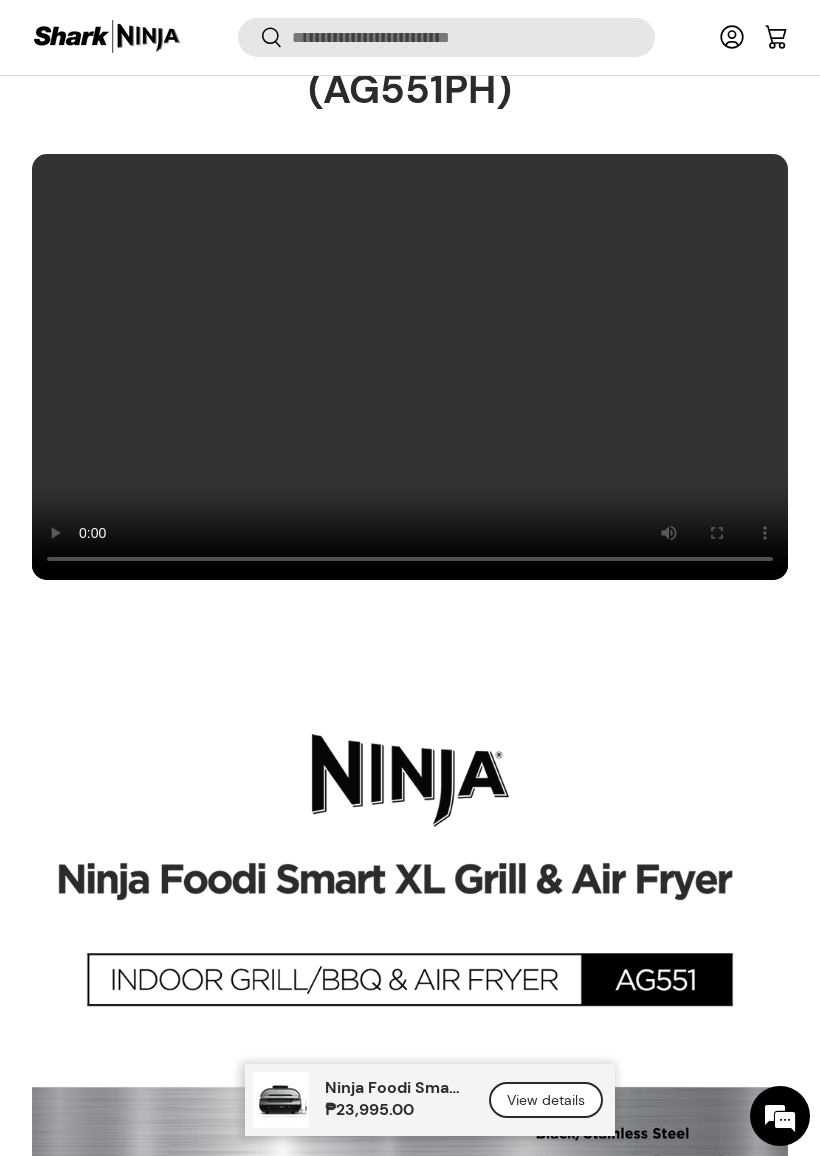 click at bounding box center (410, 367) 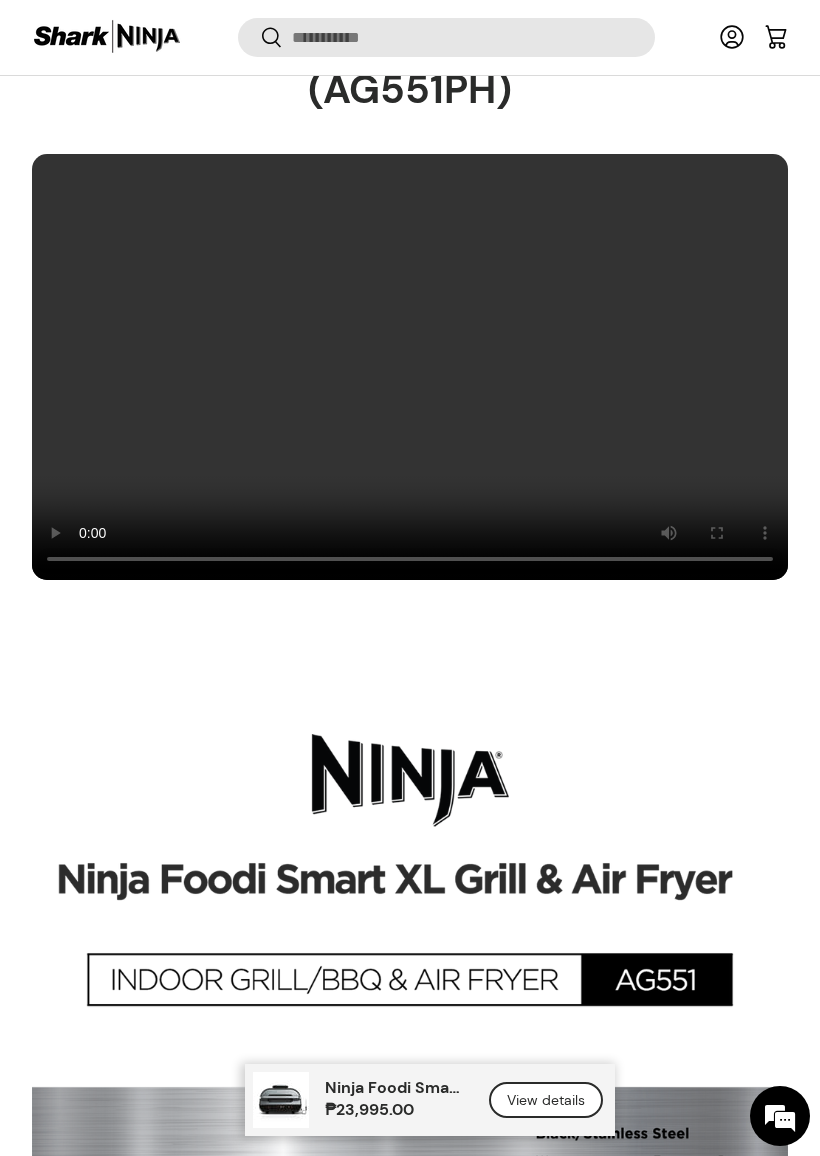click at bounding box center [410, 367] 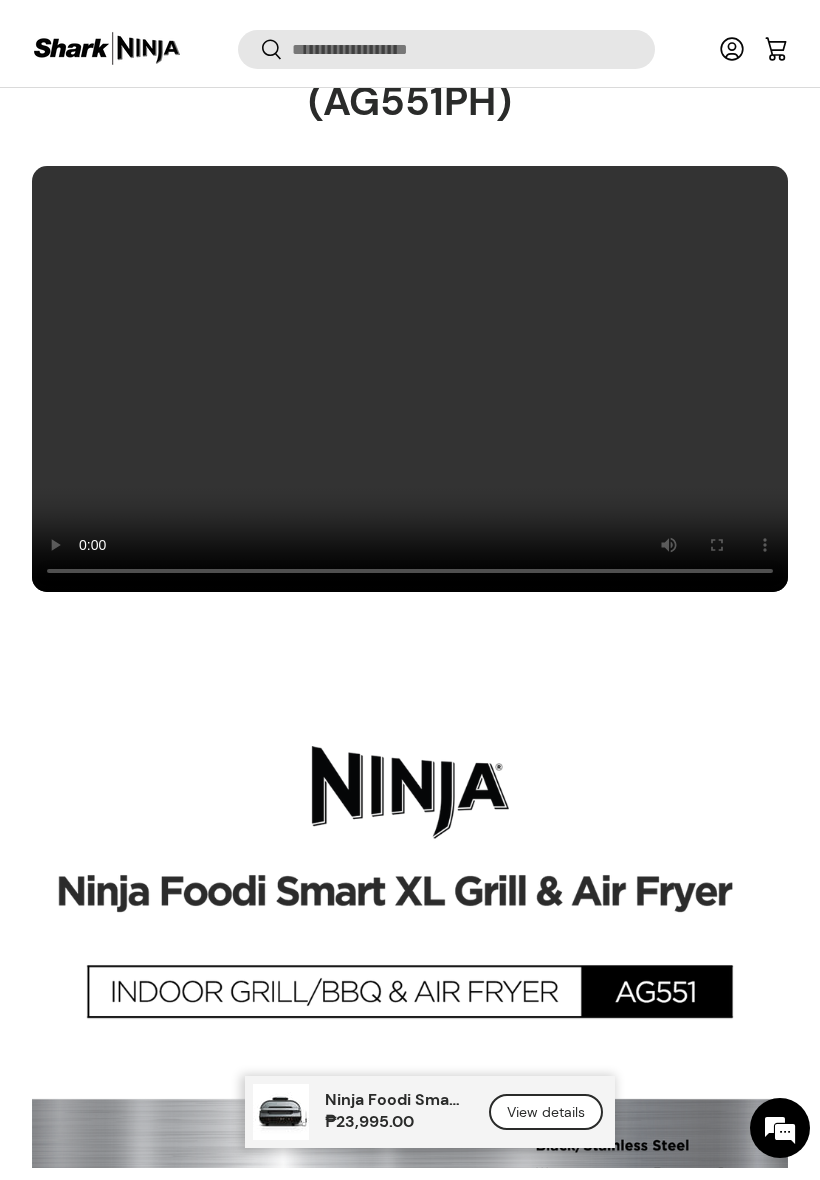 scroll, scrollTop: 2256, scrollLeft: 0, axis: vertical 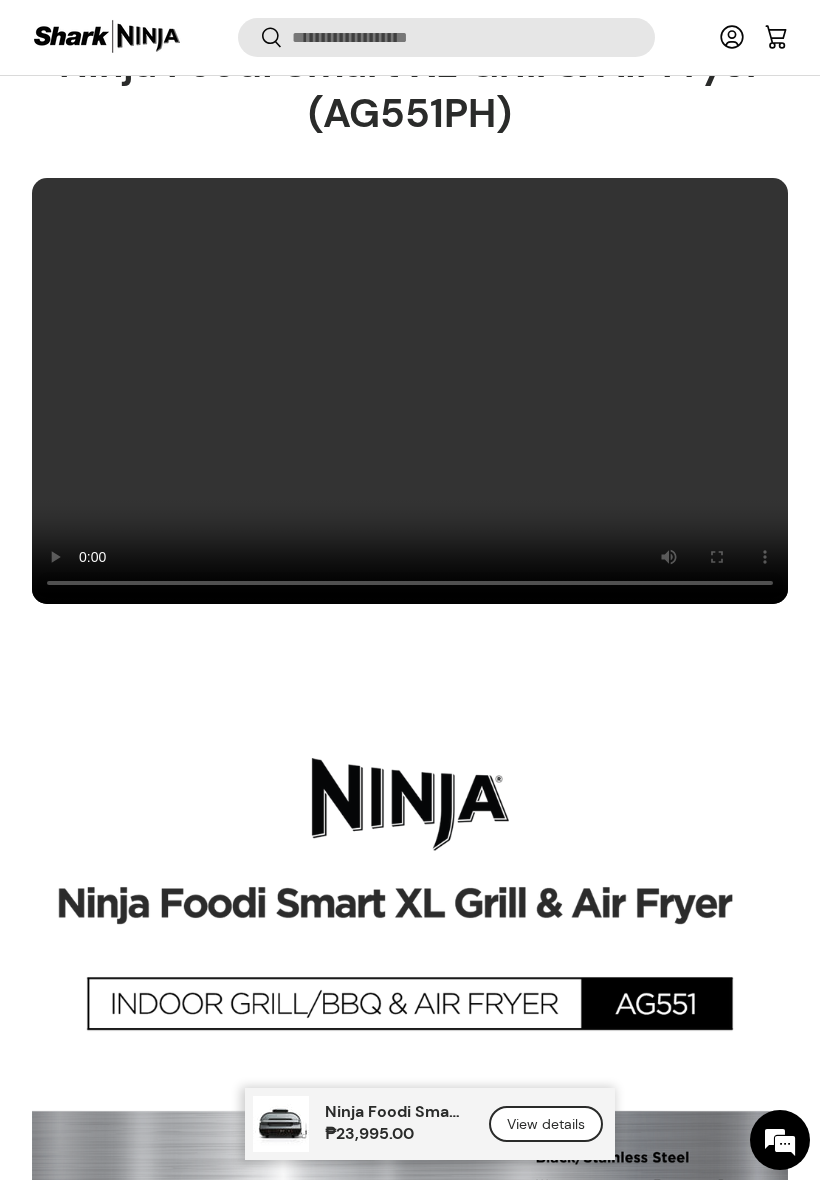 click at bounding box center [410, 391] 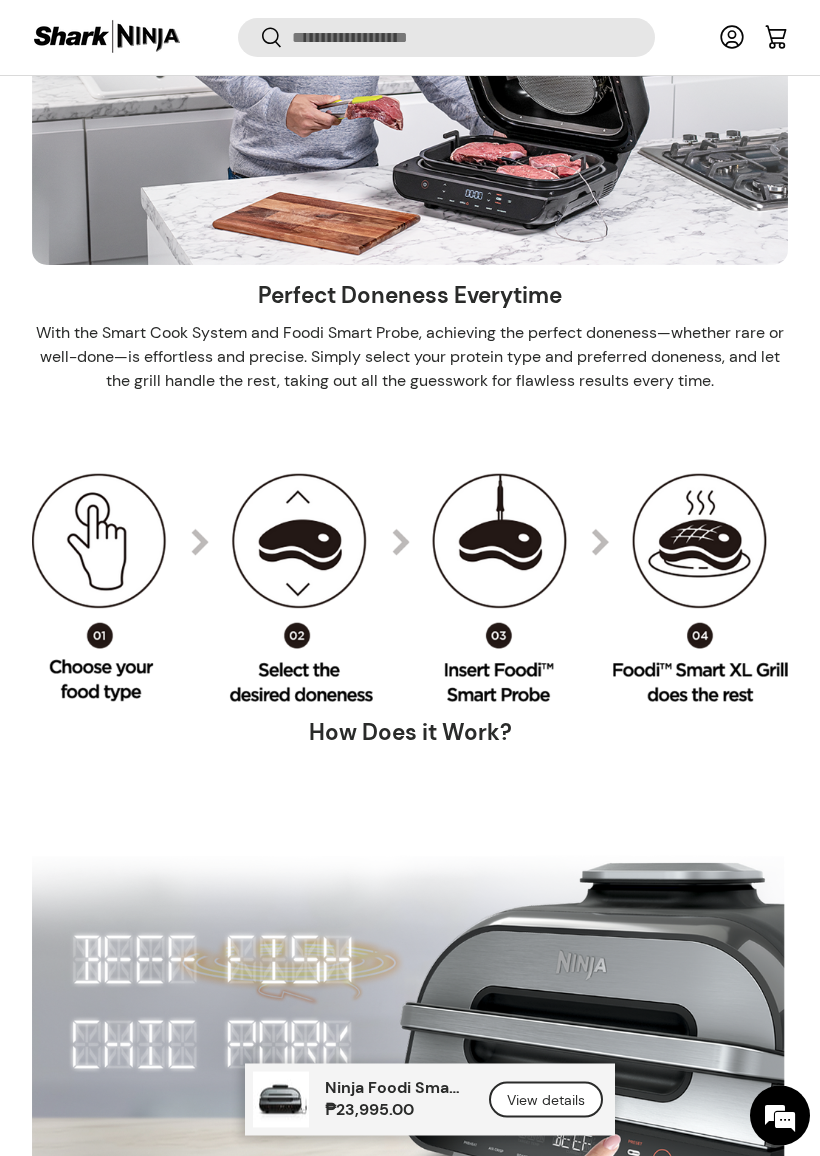 scroll, scrollTop: 5432, scrollLeft: 0, axis: vertical 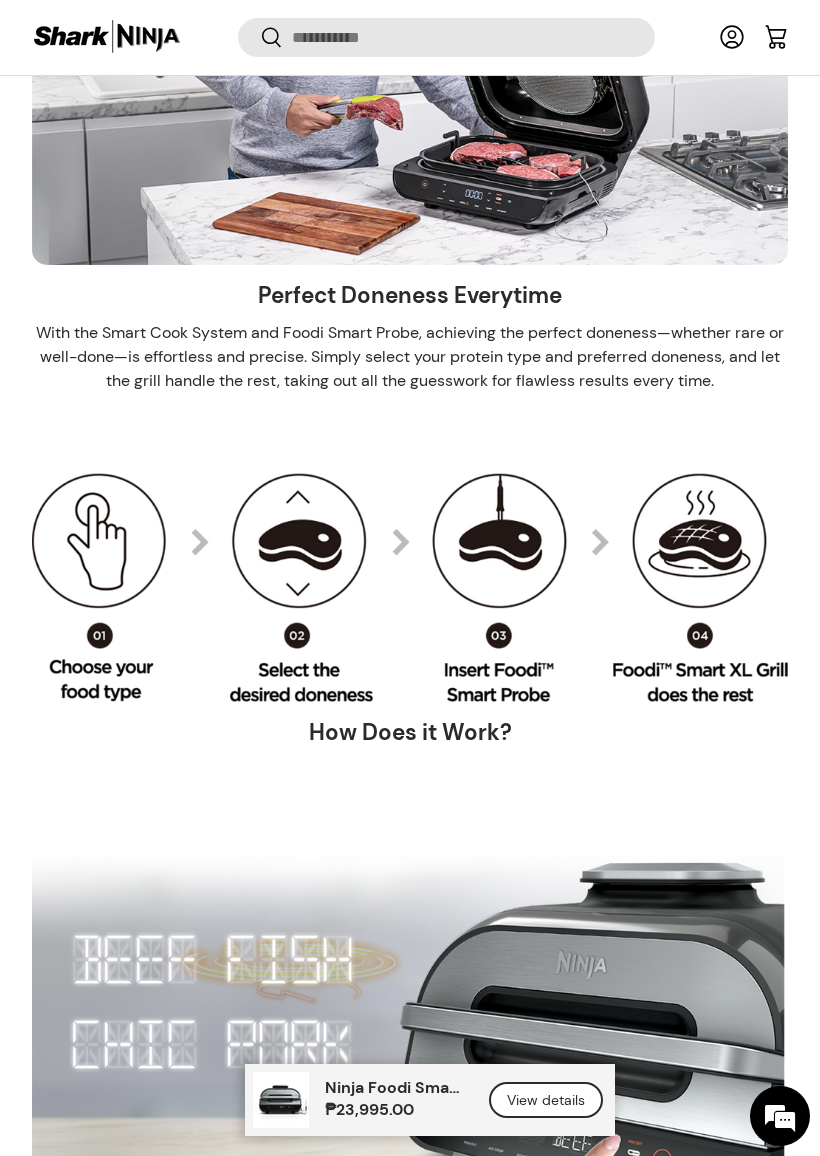 click at bounding box center [410, 587] 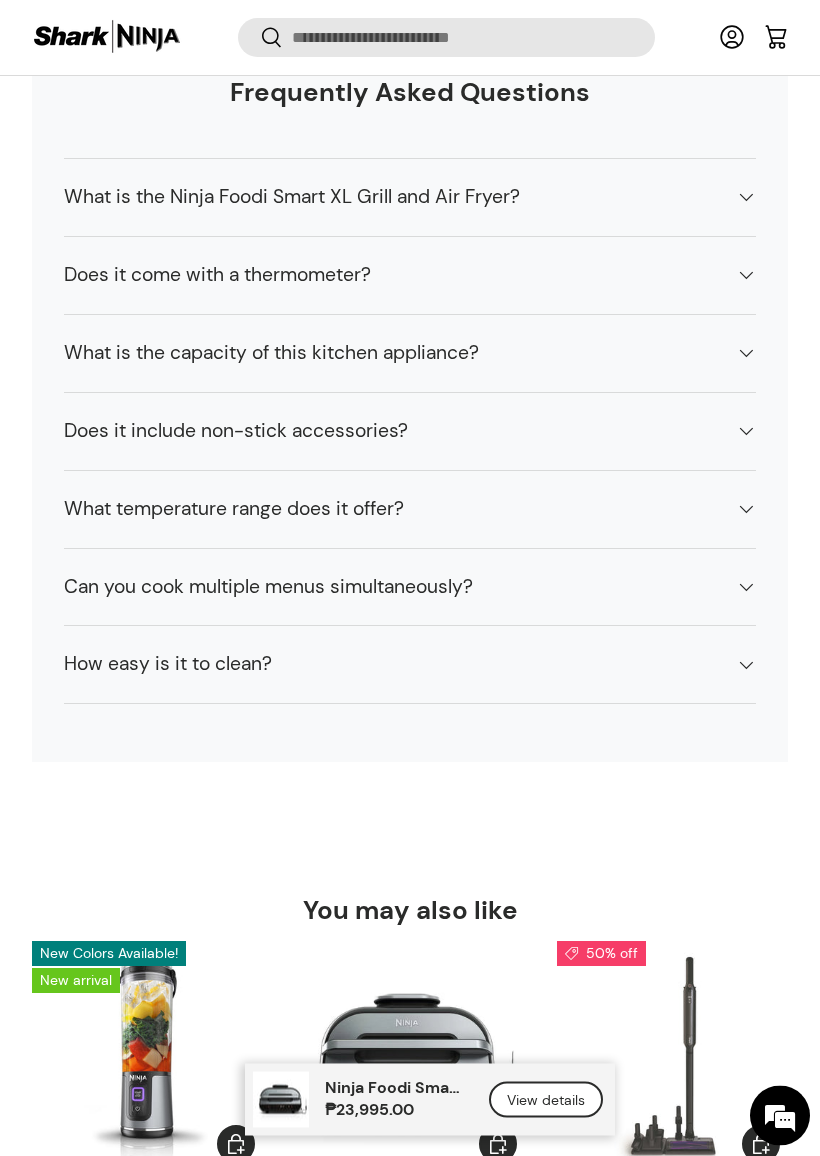 scroll, scrollTop: 20684, scrollLeft: 0, axis: vertical 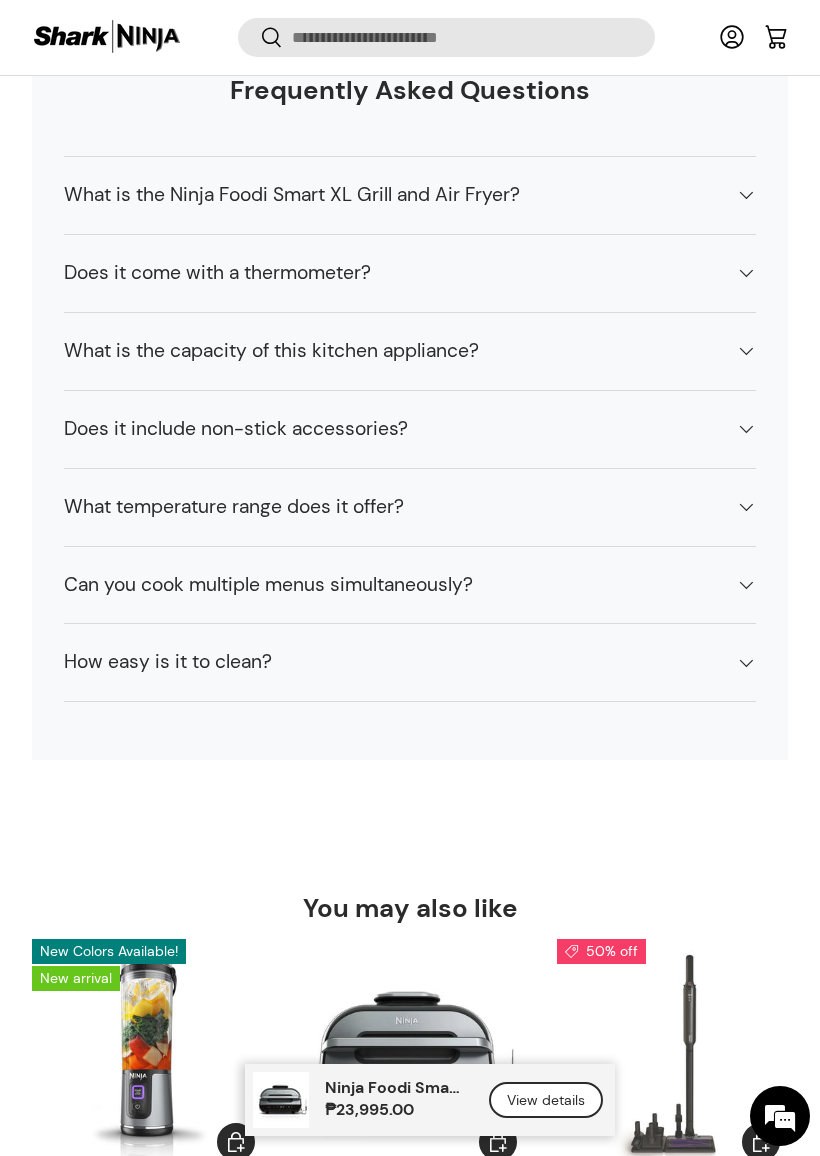 click at bounding box center [746, 273] 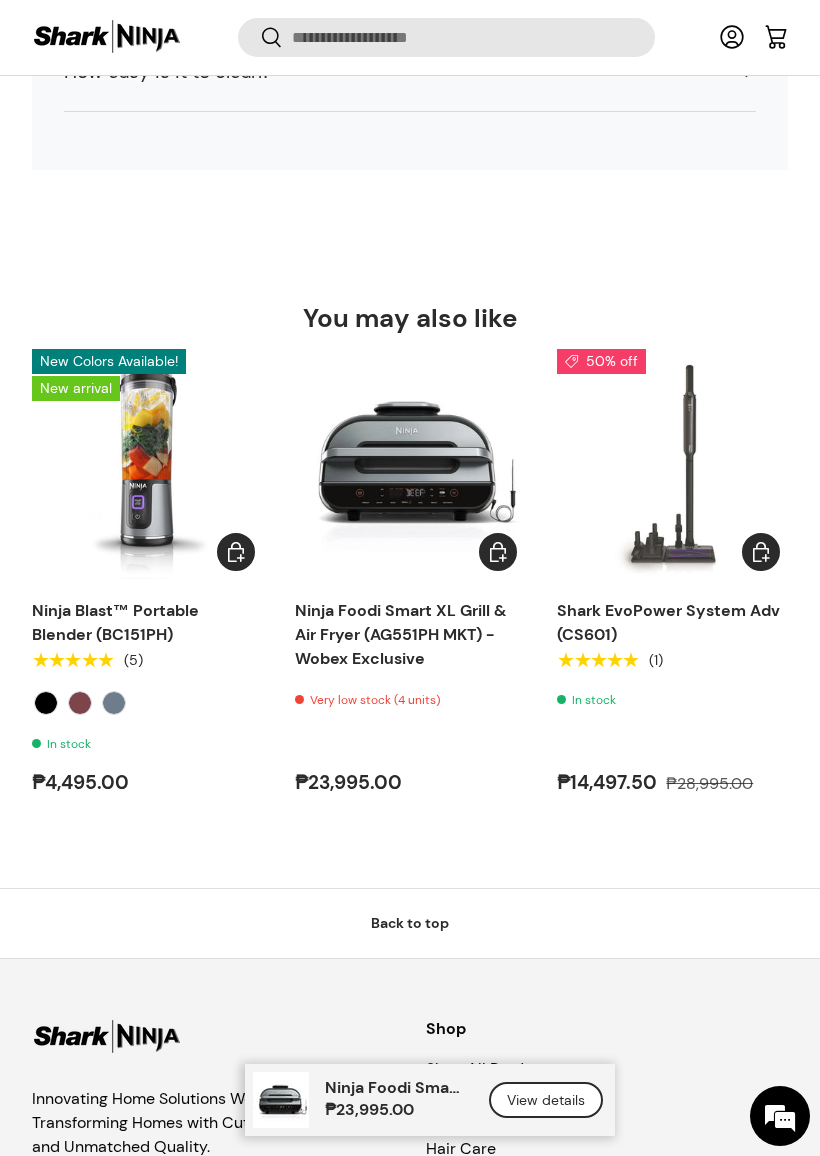 scroll, scrollTop: 21358, scrollLeft: 0, axis: vertical 